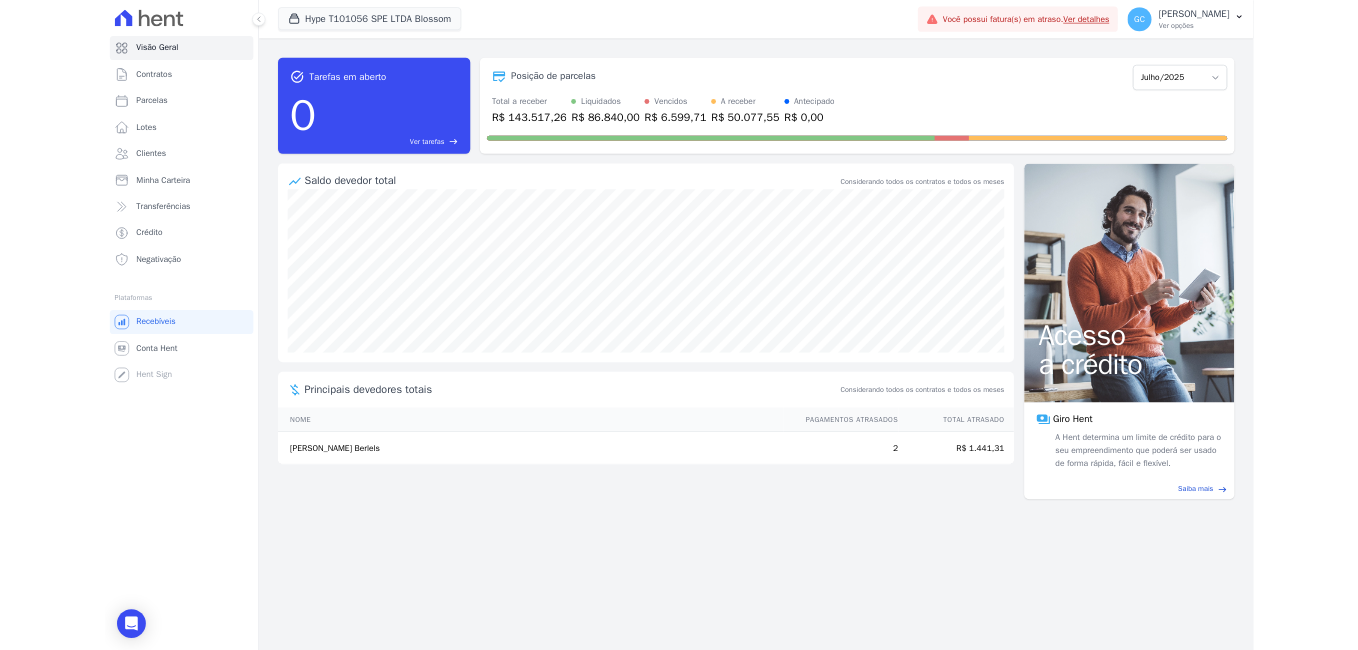 scroll, scrollTop: 0, scrollLeft: 0, axis: both 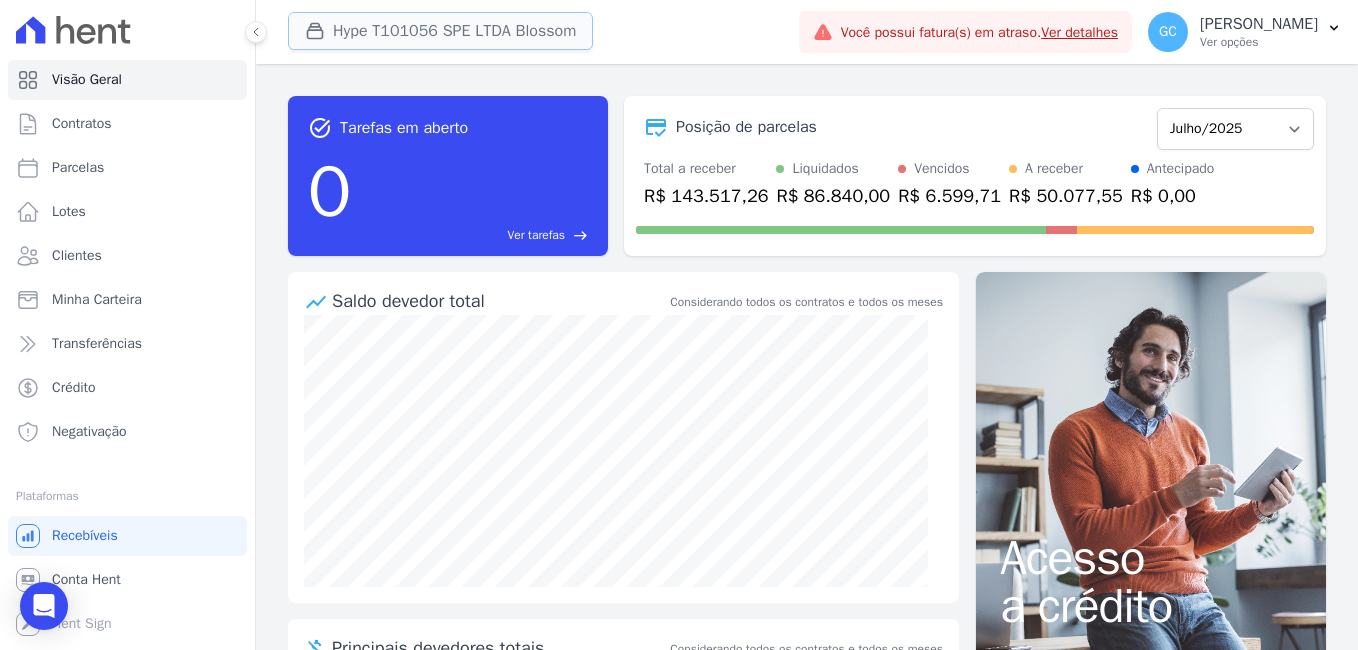 click on "Hype T101056 SPE LTDA    Blossom" at bounding box center (440, 31) 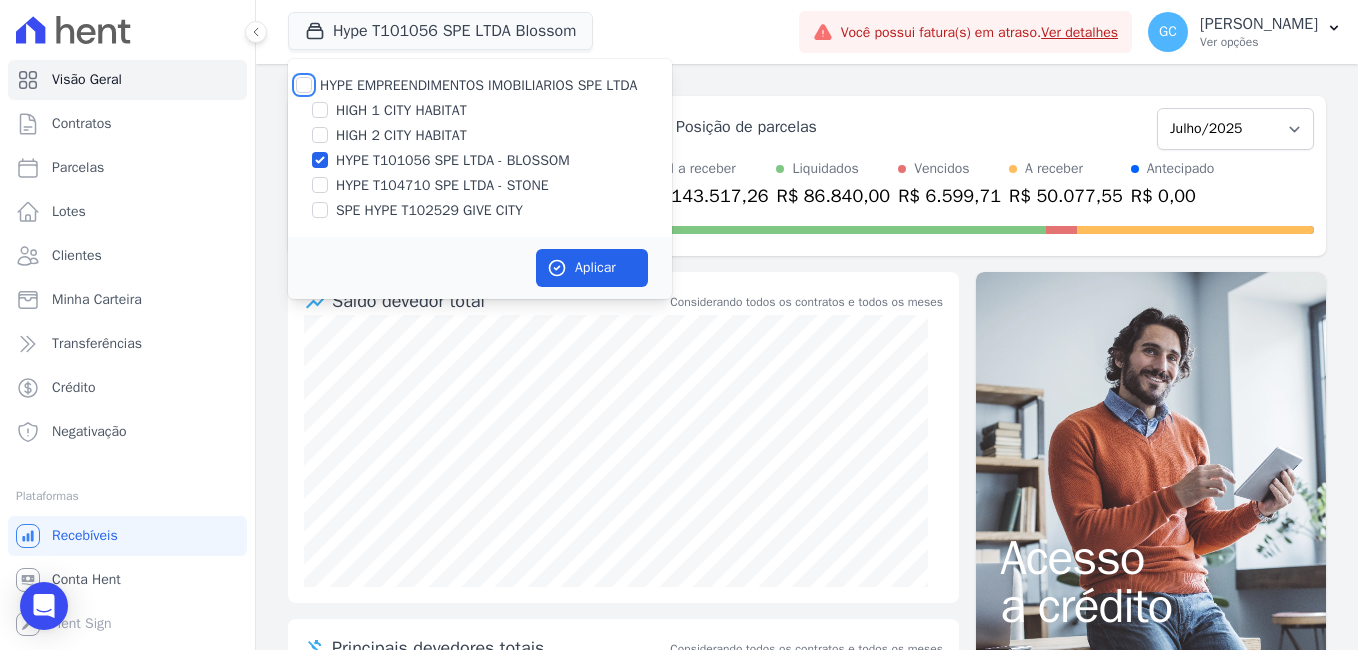 click on "HYPE EMPREENDIMENTOS IMOBILIARIOS SPE LTDA" at bounding box center (304, 85) 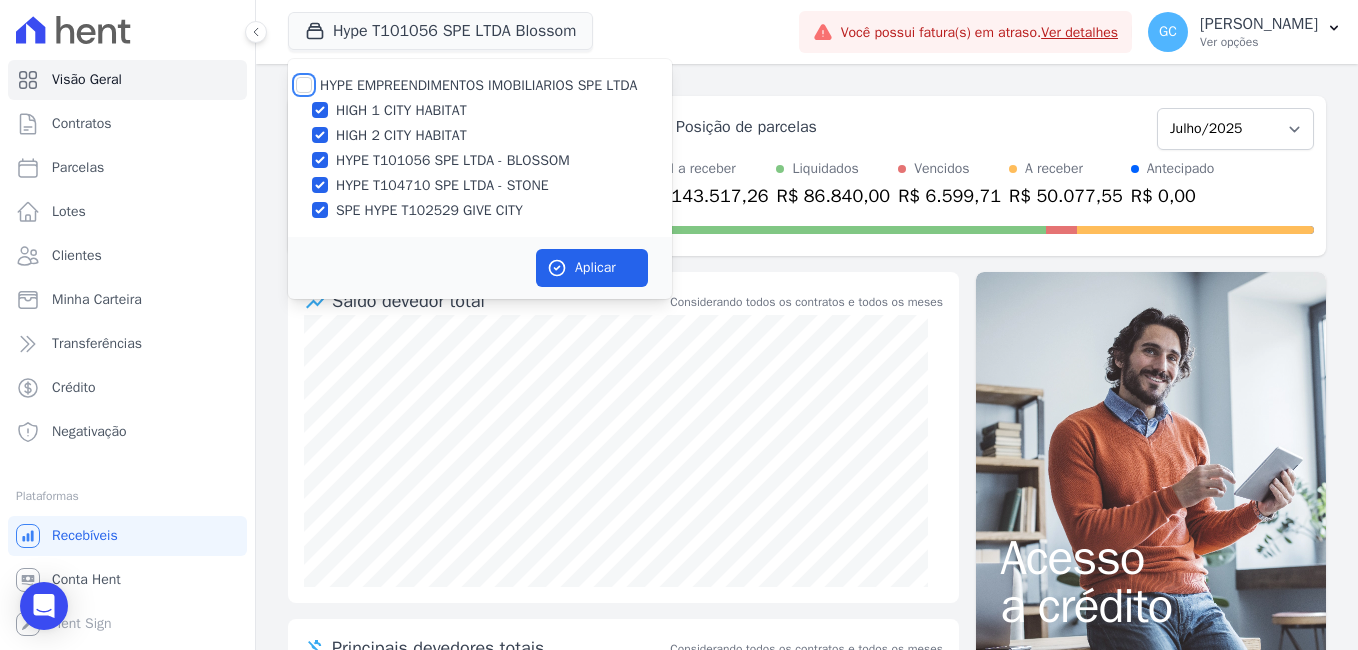 checkbox on "true" 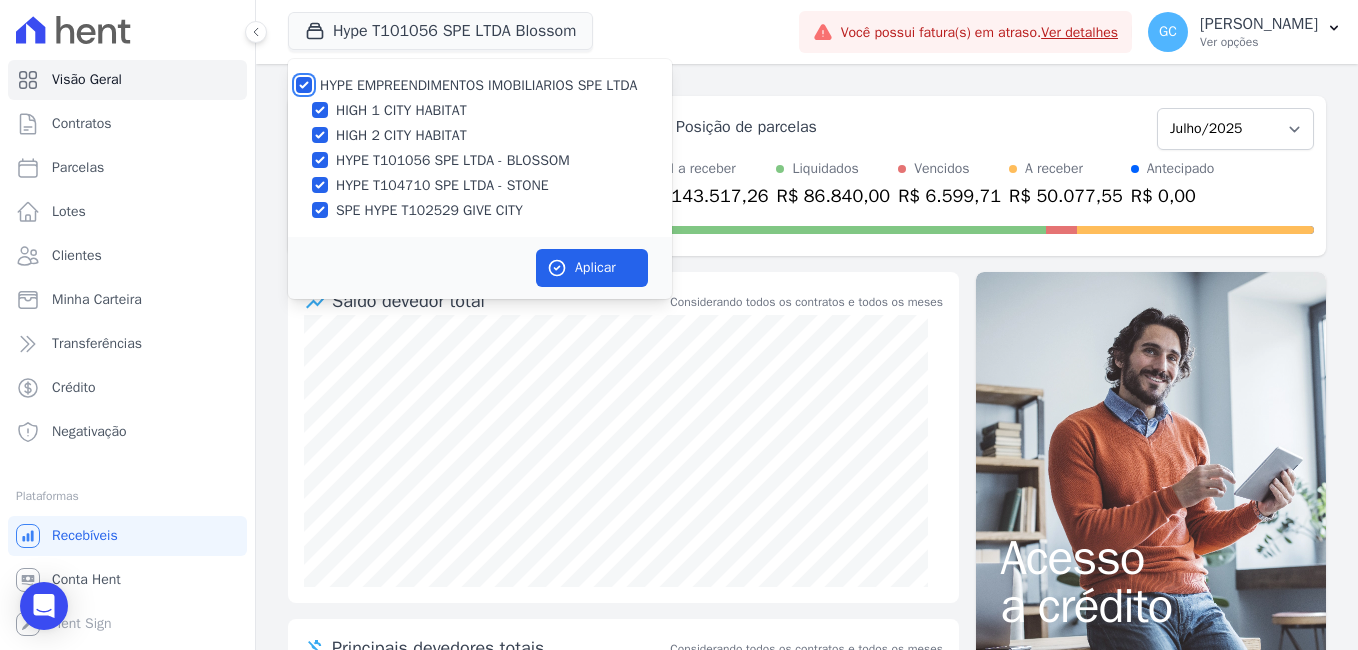 checkbox on "true" 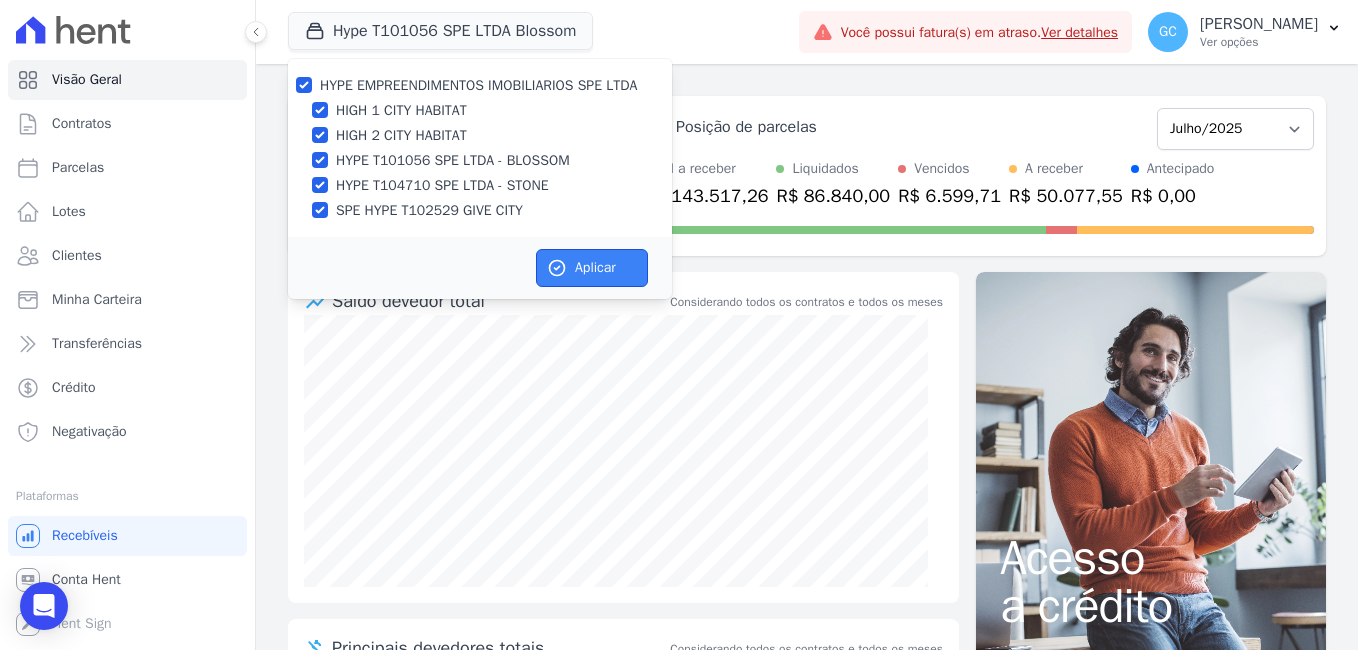 click on "Aplicar" at bounding box center (592, 268) 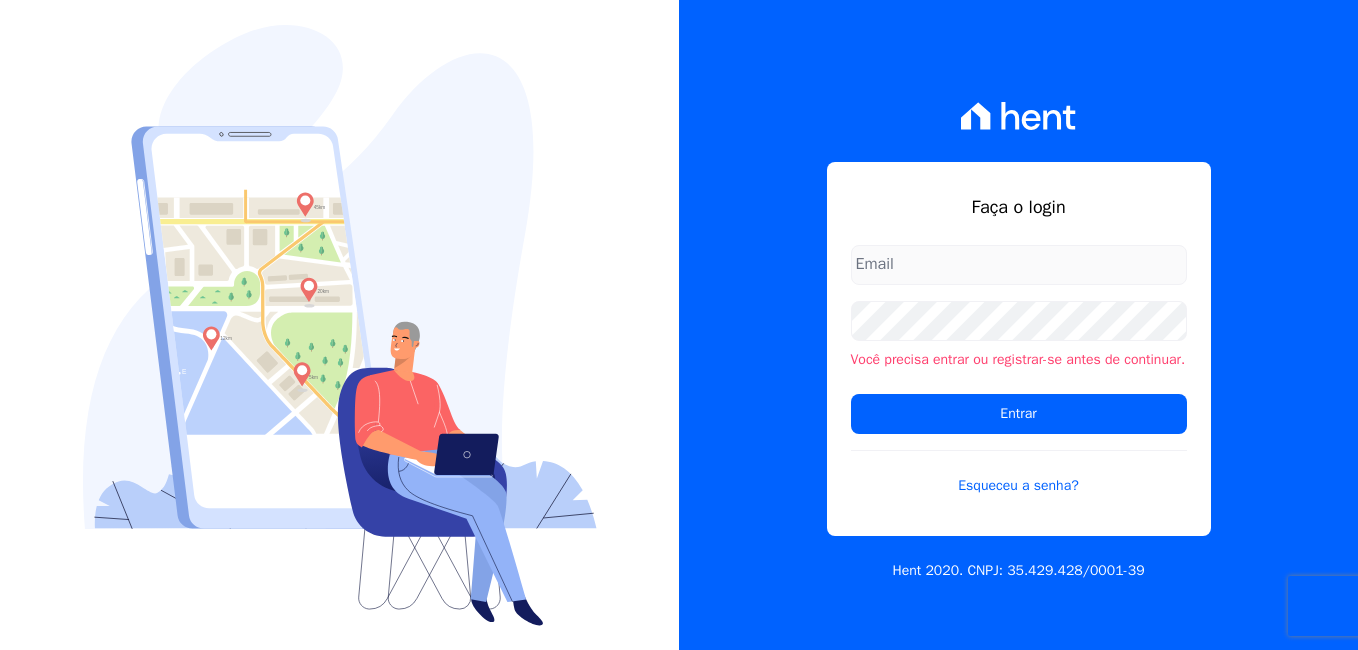 scroll, scrollTop: 0, scrollLeft: 0, axis: both 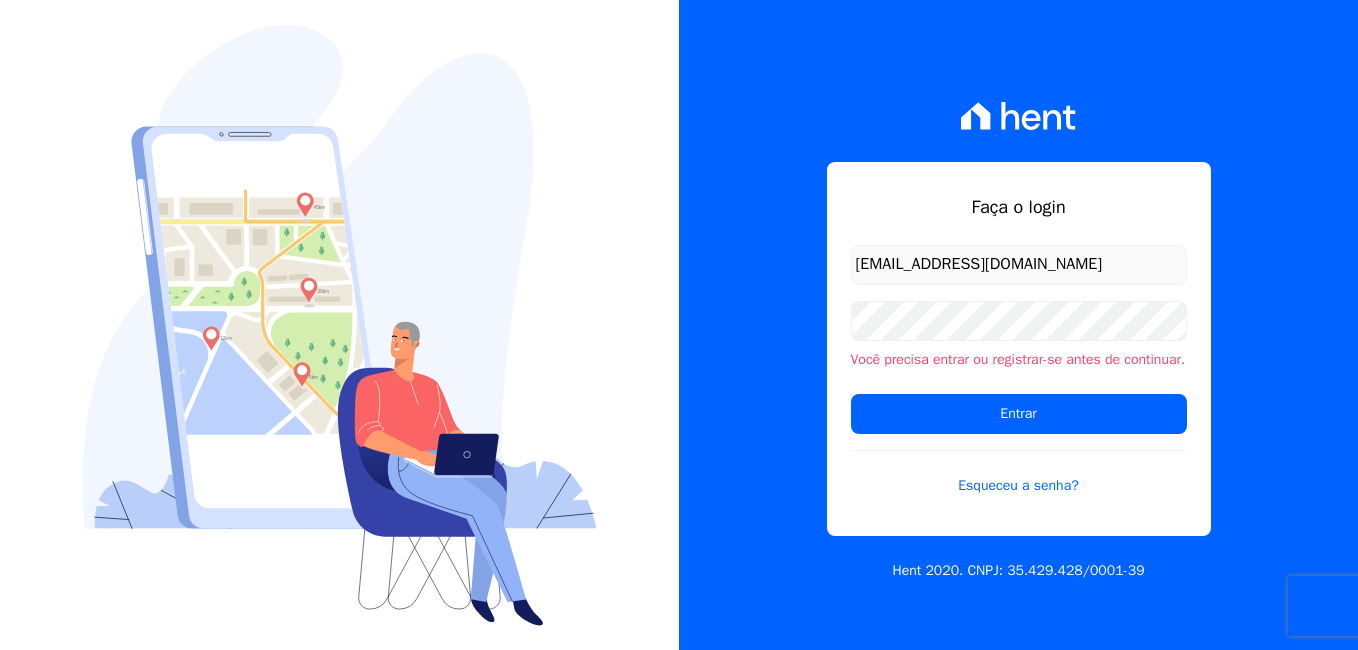 click on "Você precisa entrar ou registrar-se antes de continuar." at bounding box center (1019, 335) 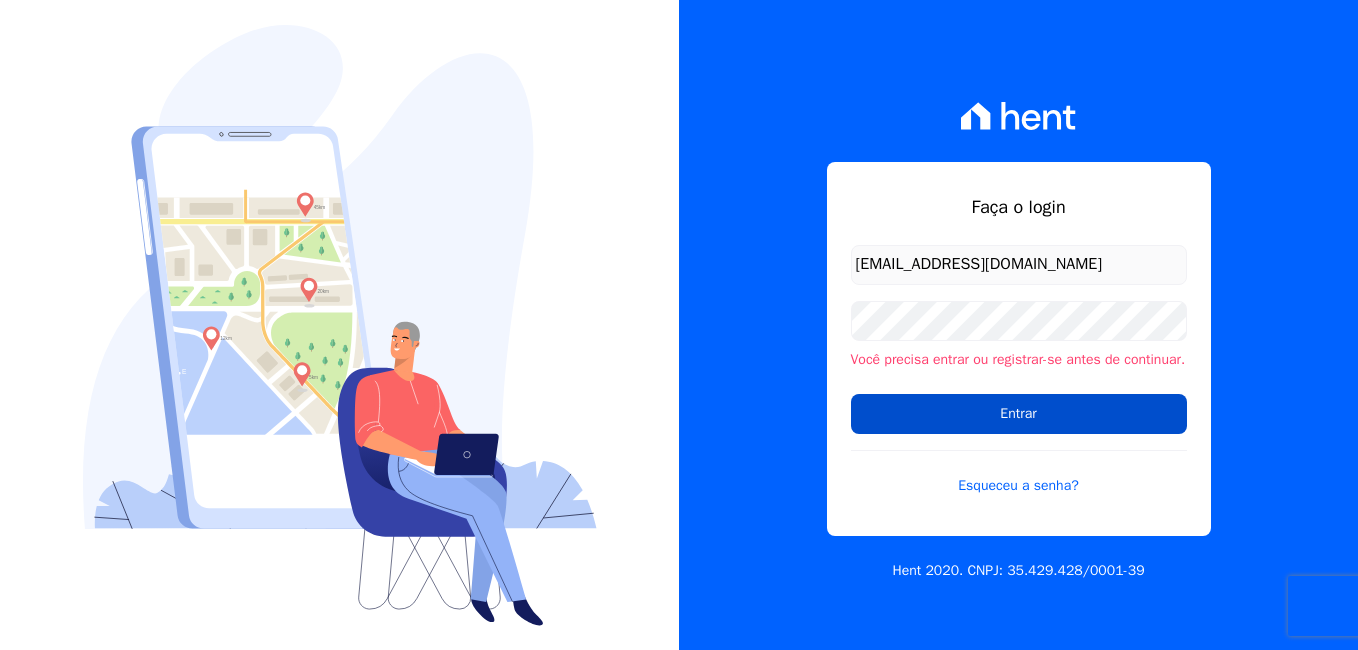 click on "Entrar" at bounding box center (1019, 414) 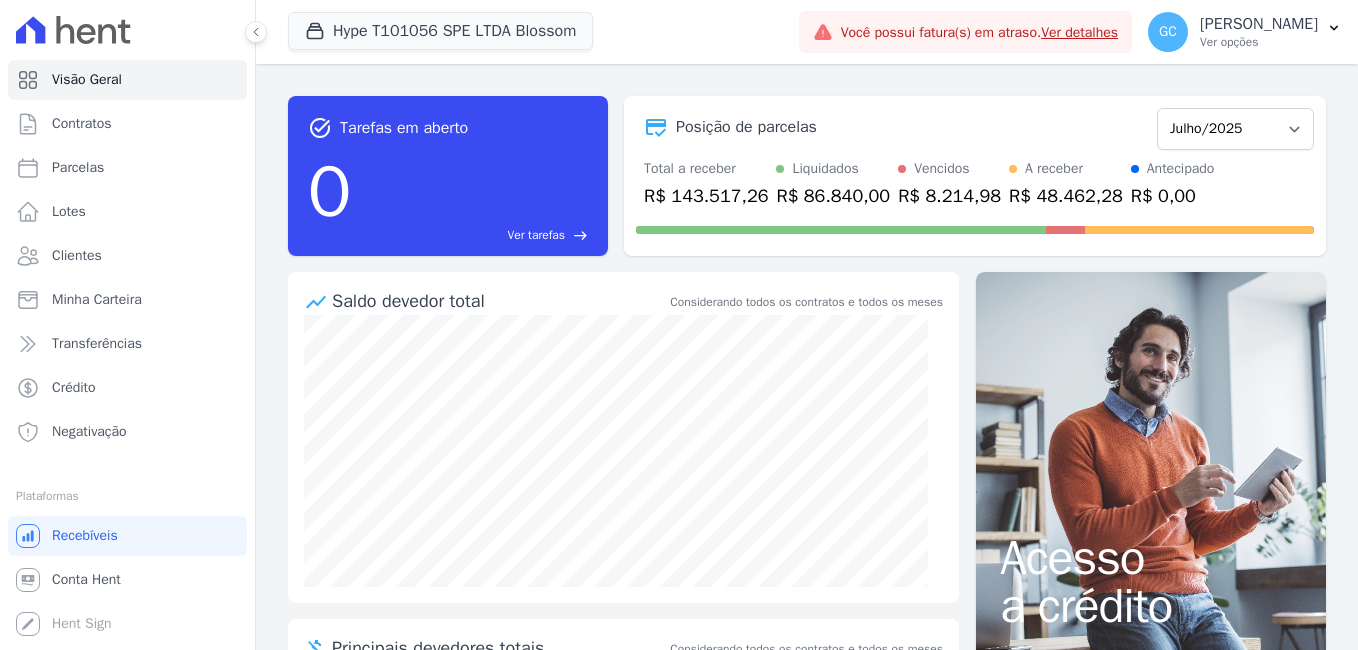 scroll, scrollTop: 0, scrollLeft: 0, axis: both 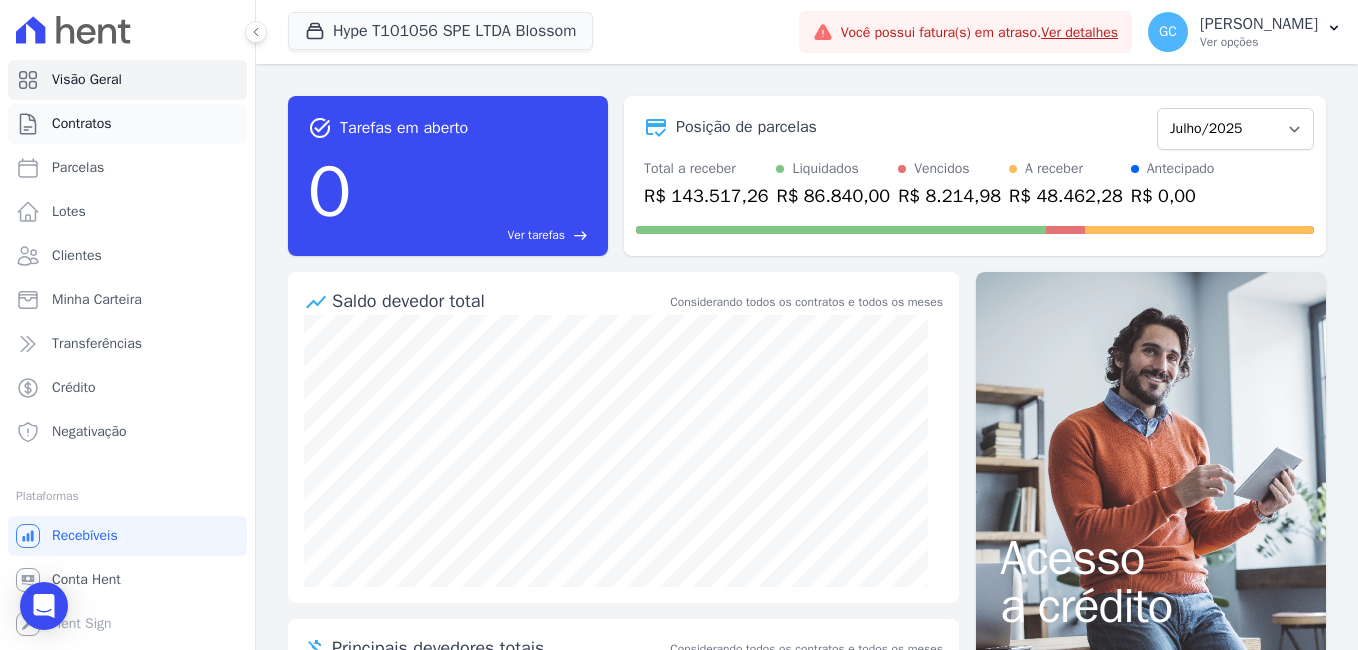 click on "Contratos" at bounding box center [82, 124] 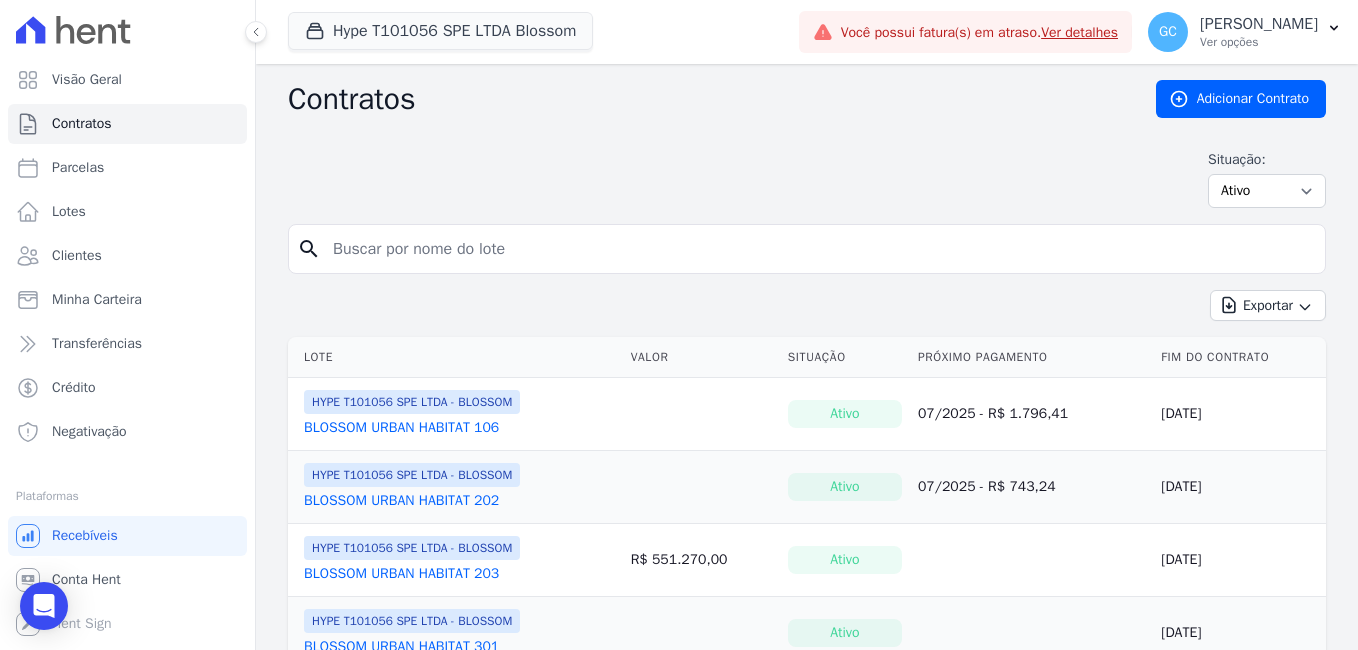 click at bounding box center (819, 249) 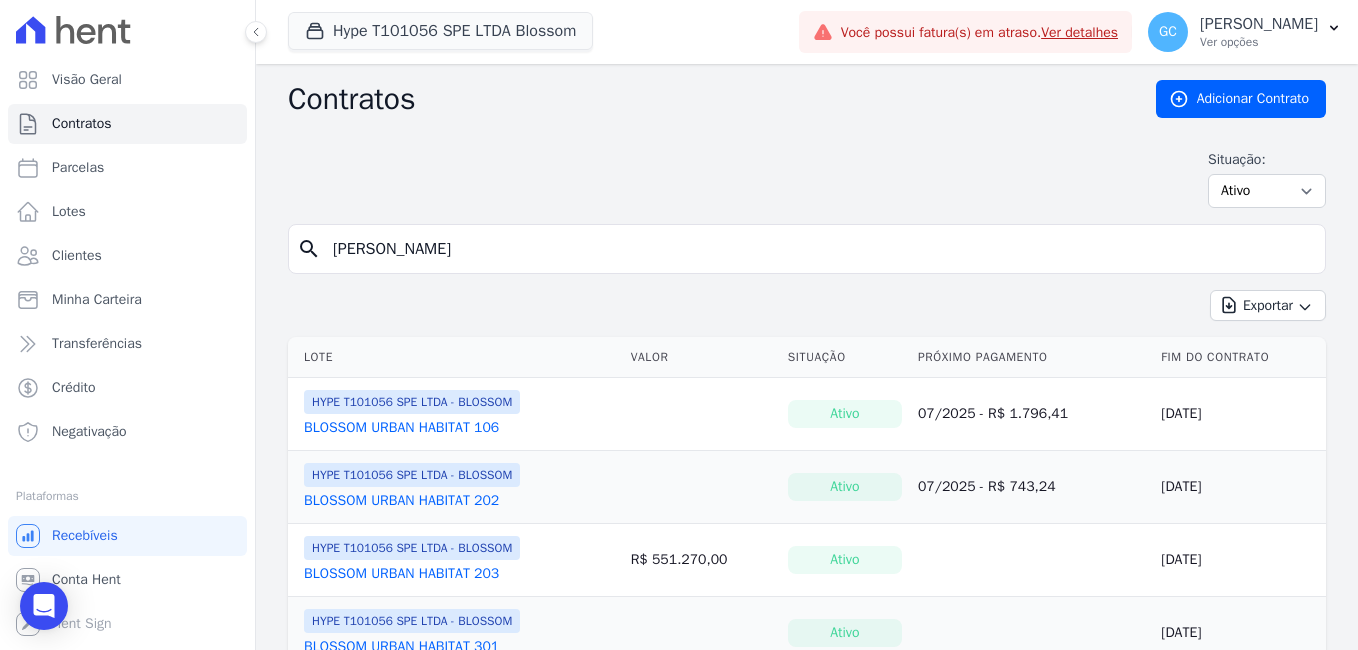 type on "Jorge Canabarro" 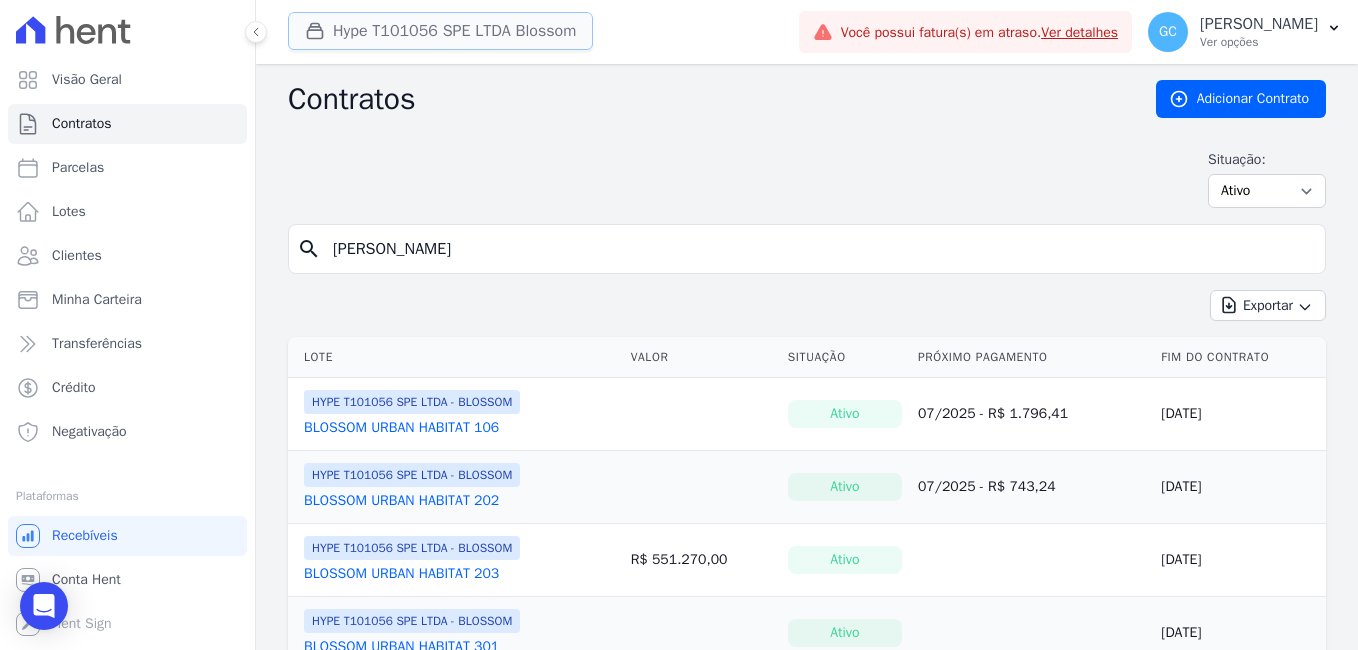 click on "Hype T101056 SPE LTDA    Blossom" at bounding box center (440, 31) 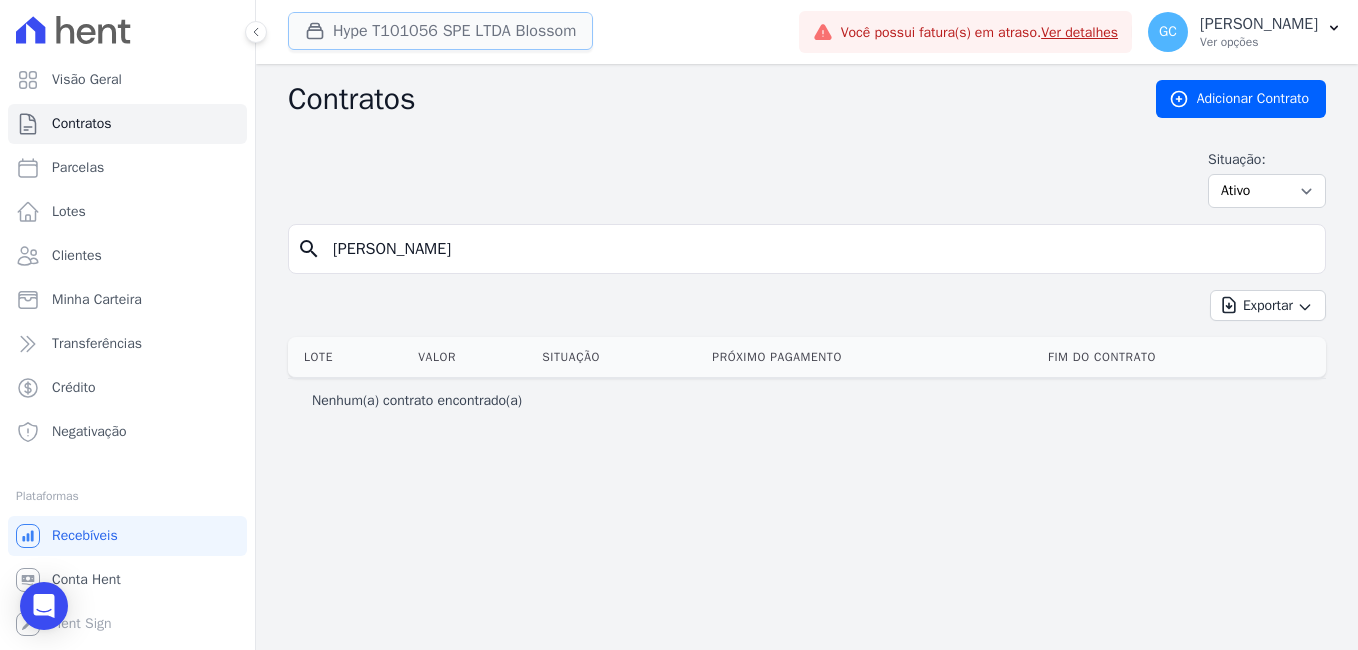click on "Hype T101056 SPE LTDA    Blossom" at bounding box center [440, 31] 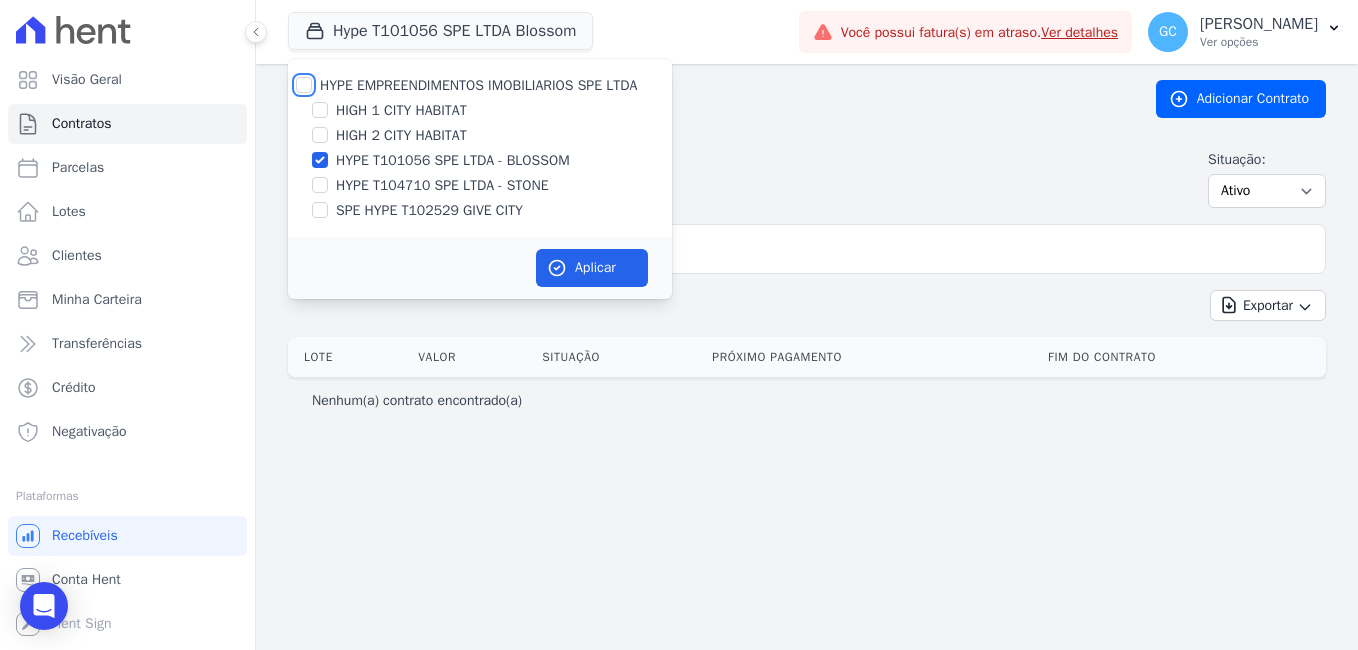 click on "HYPE EMPREENDIMENTOS IMOBILIARIOS SPE LTDA" at bounding box center (304, 85) 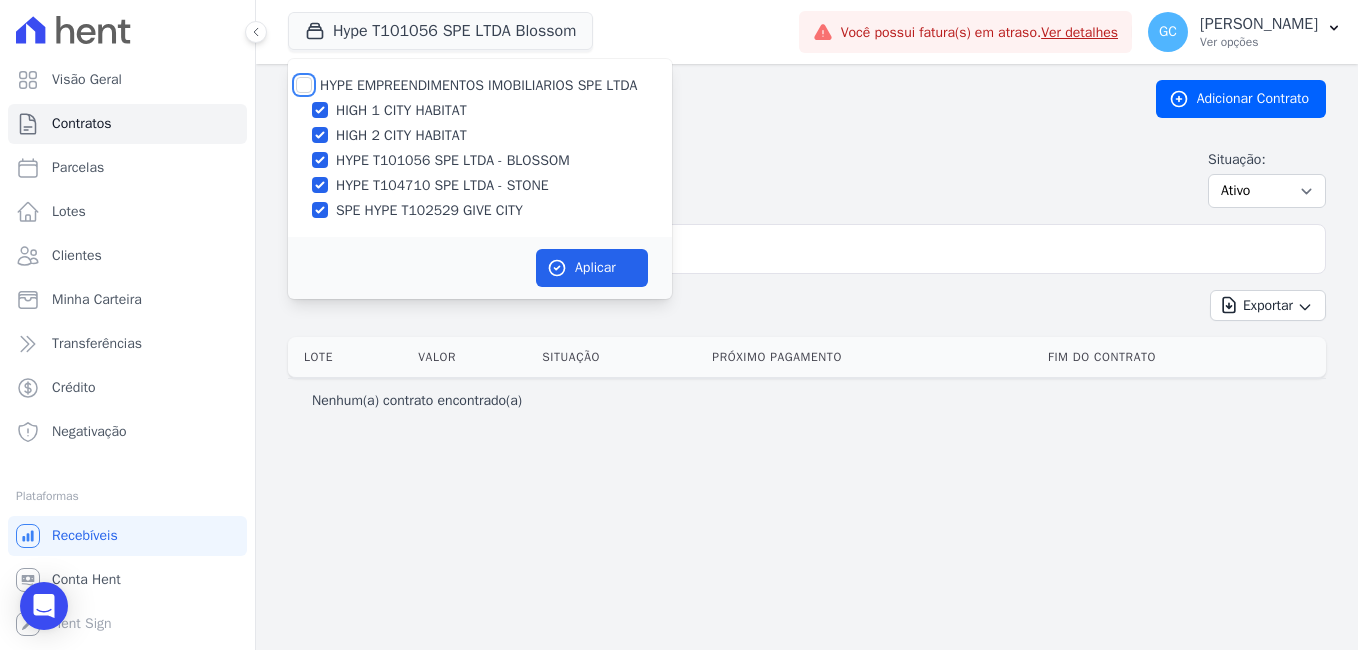 checkbox on "true" 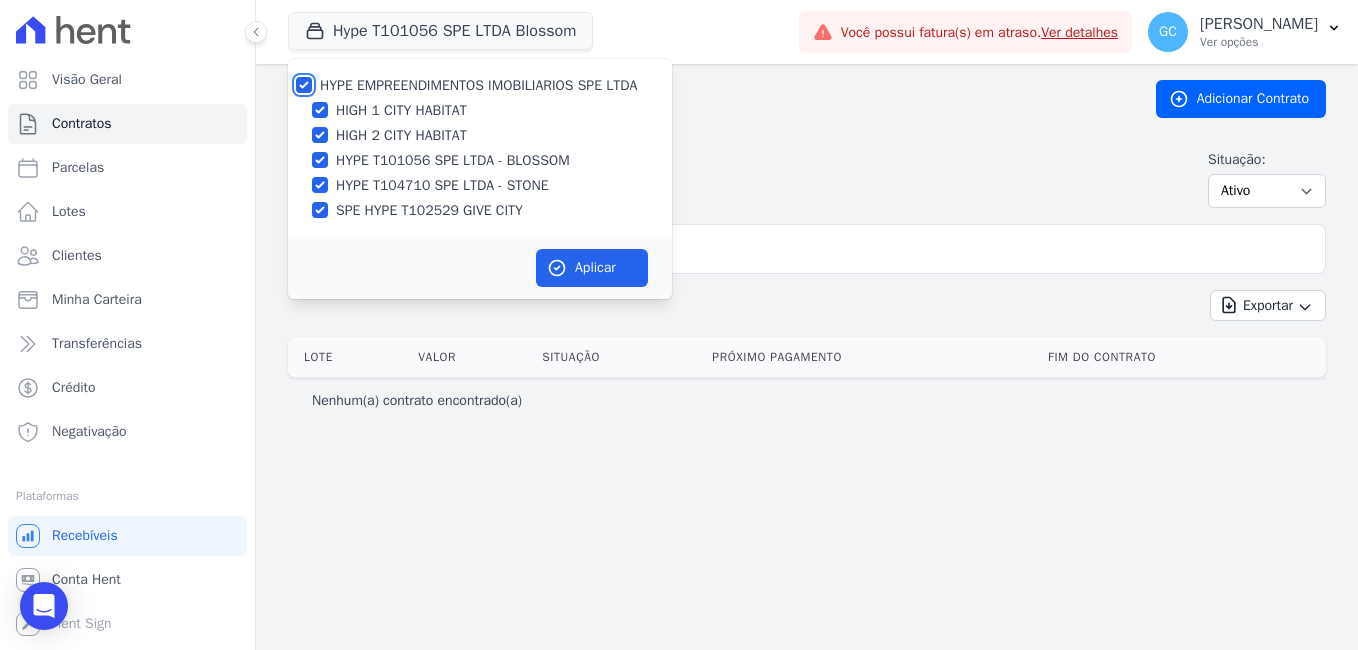 checkbox on "true" 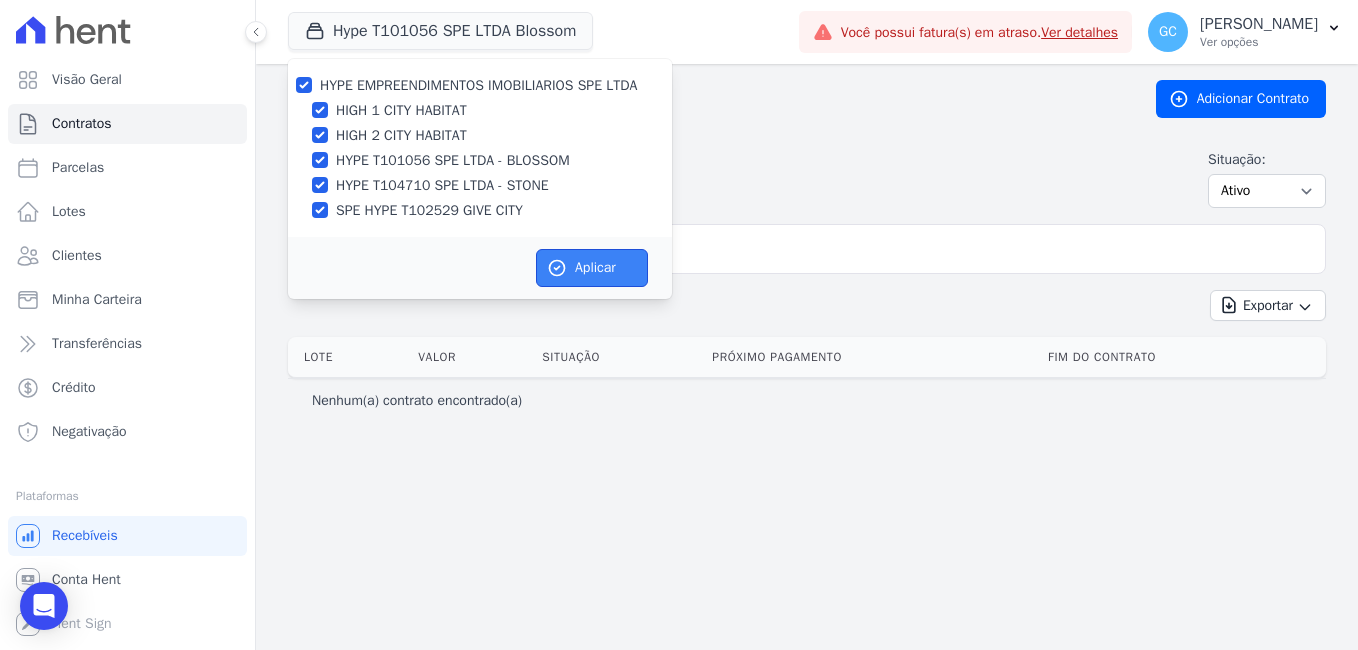 click on "Aplicar" at bounding box center (592, 268) 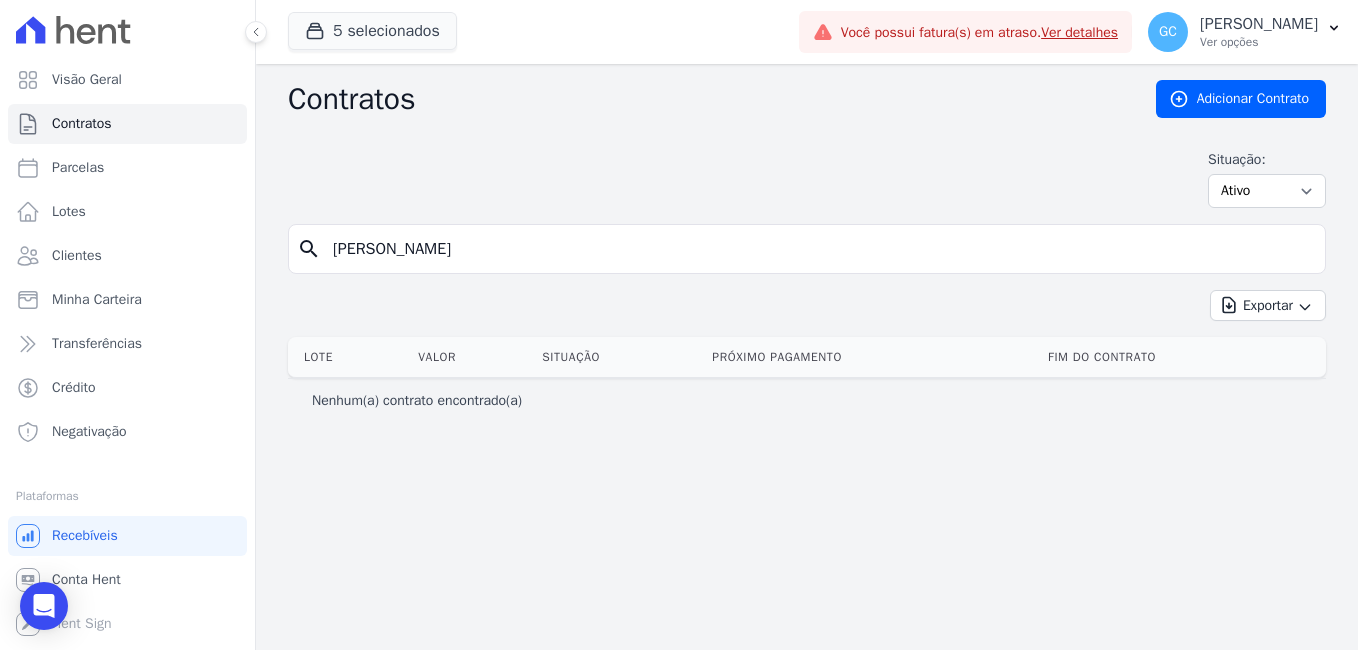 click on "Jorge Canabarro" at bounding box center (819, 249) 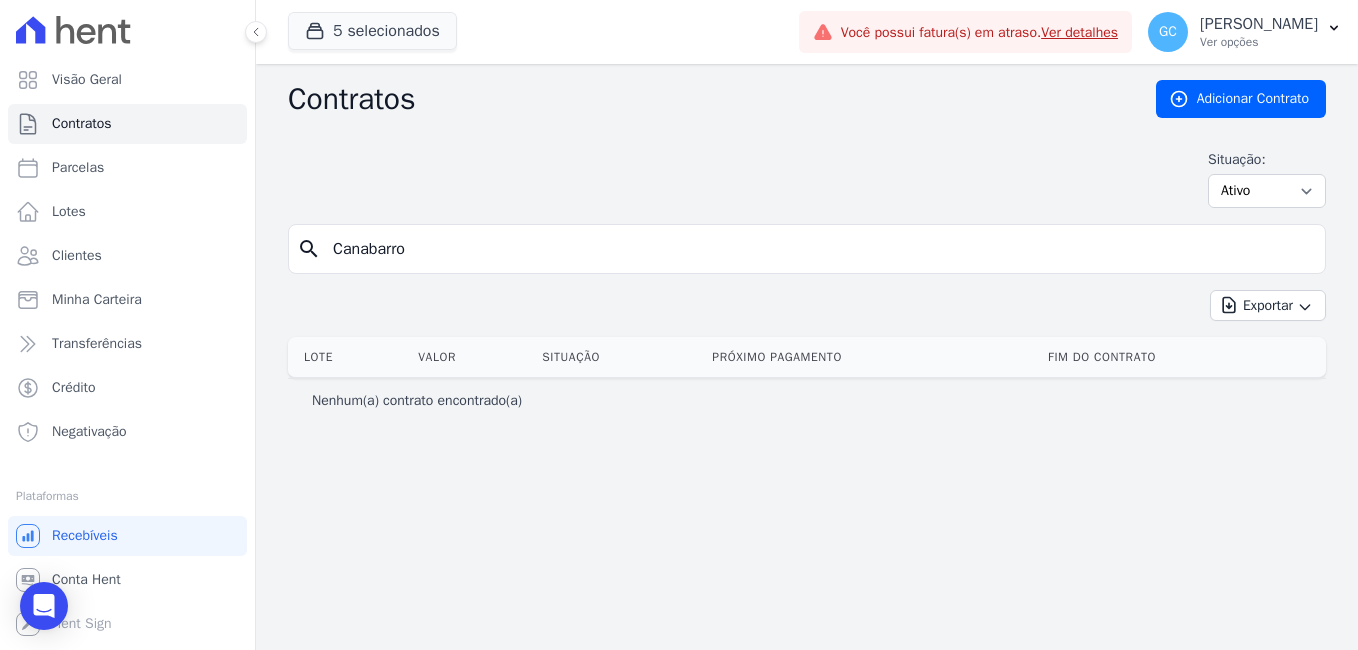 type on "Canabarro" 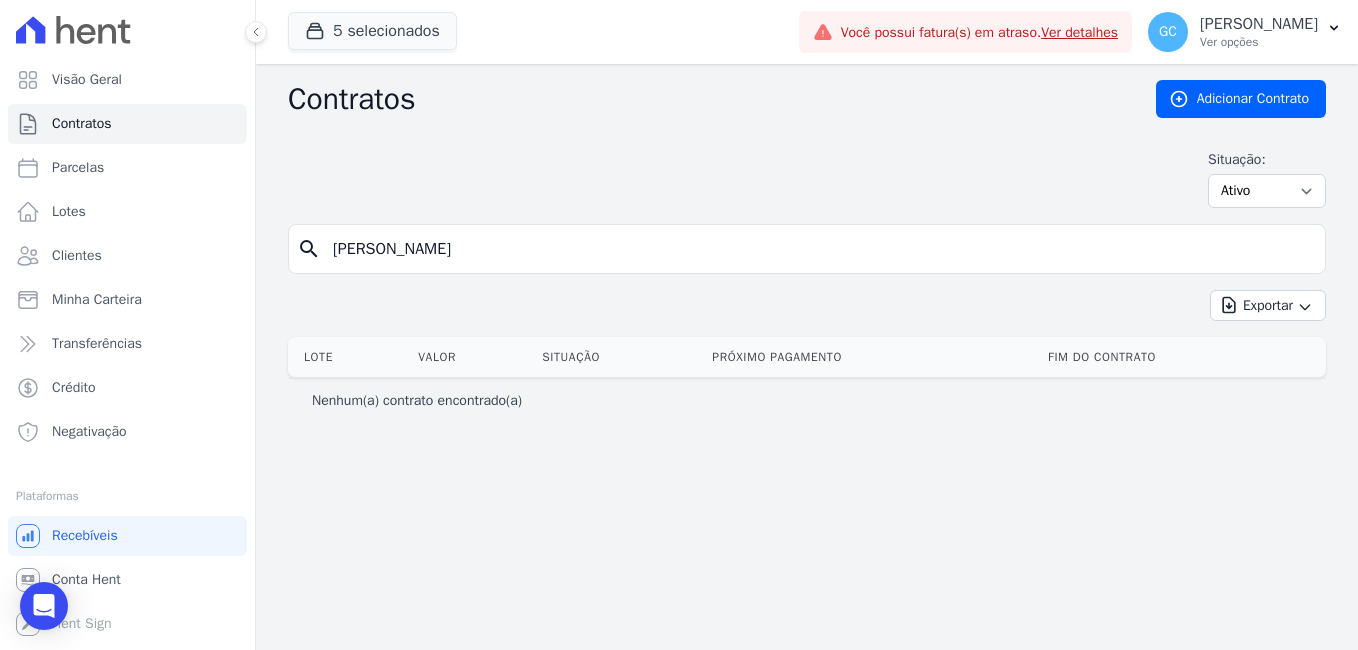 type on "jorge" 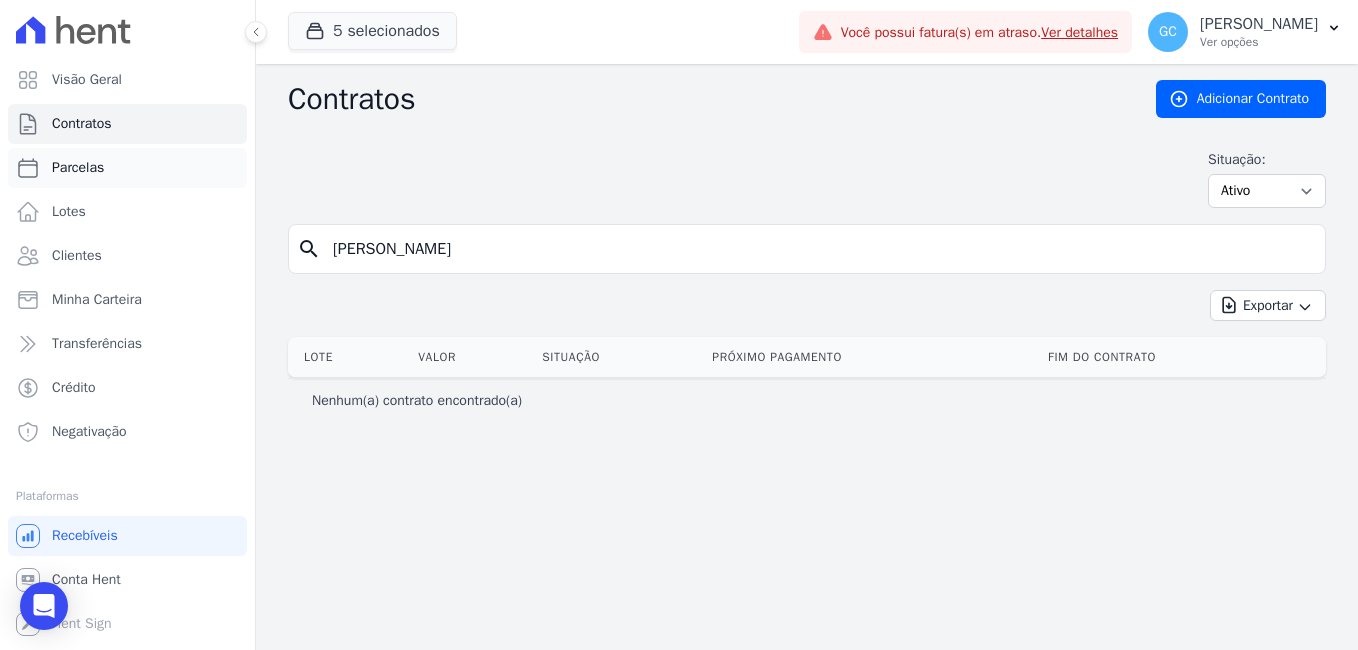 click on "Parcelas" at bounding box center (127, 168) 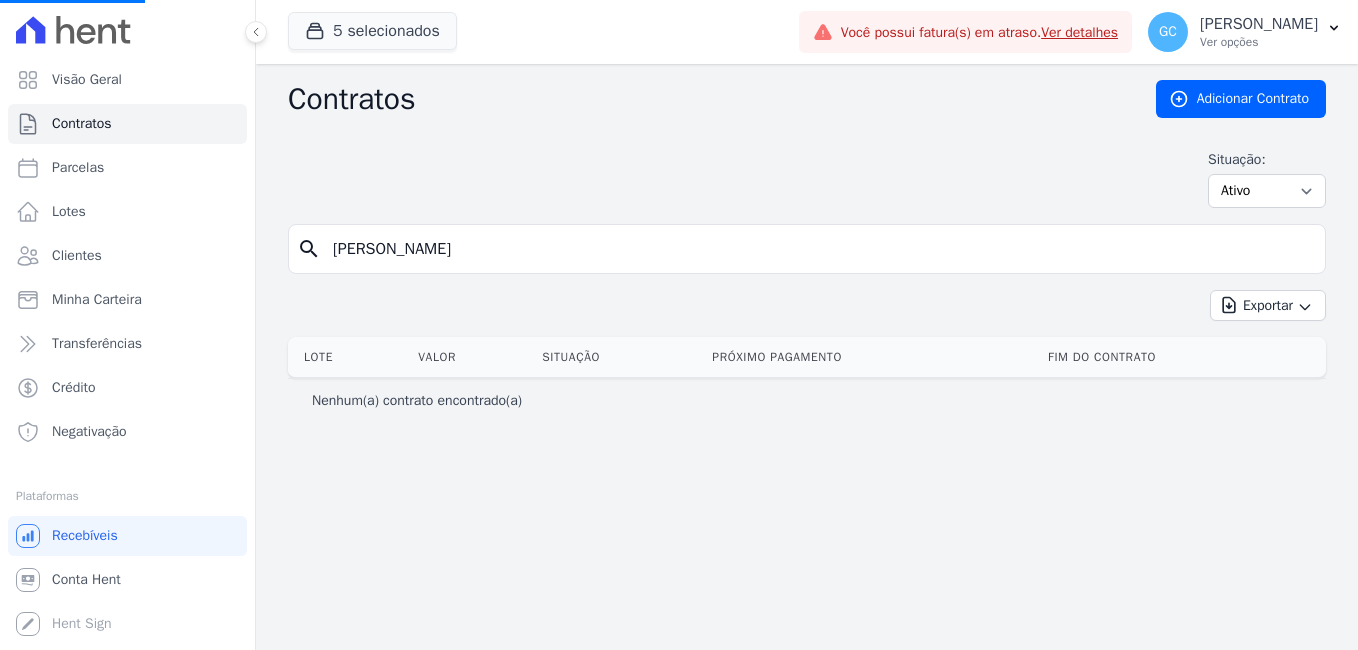 select 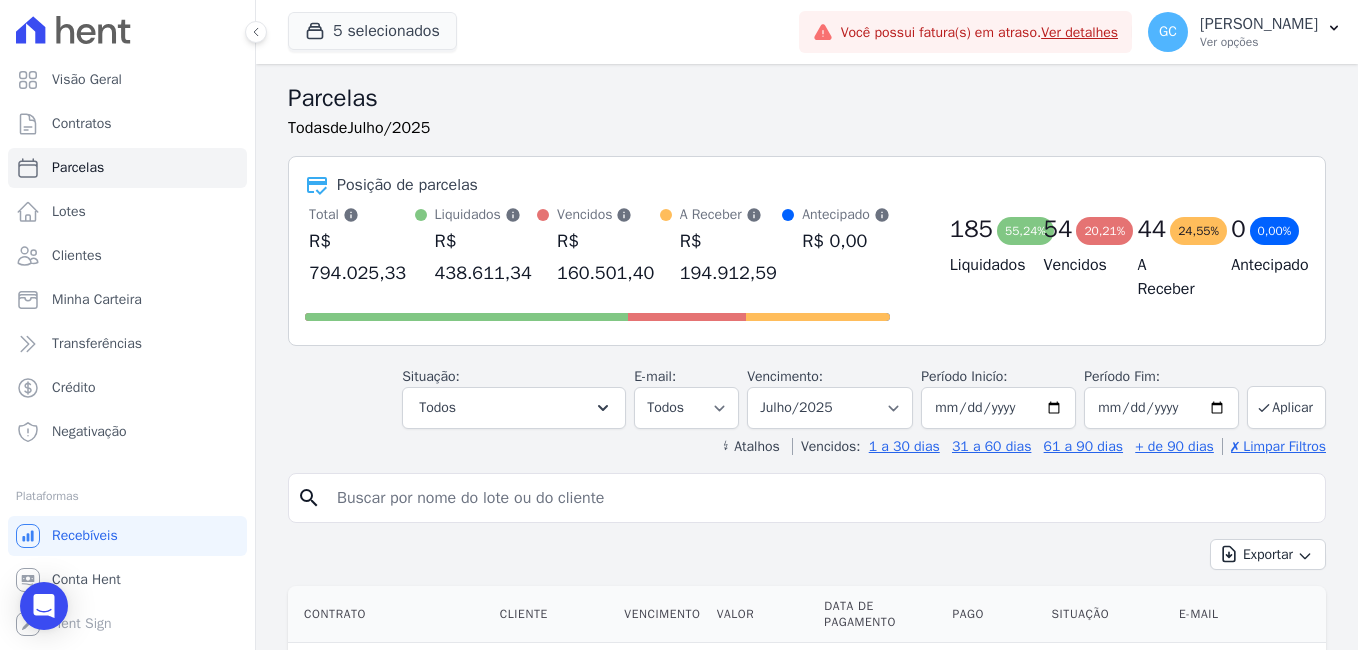 click at bounding box center [821, 498] 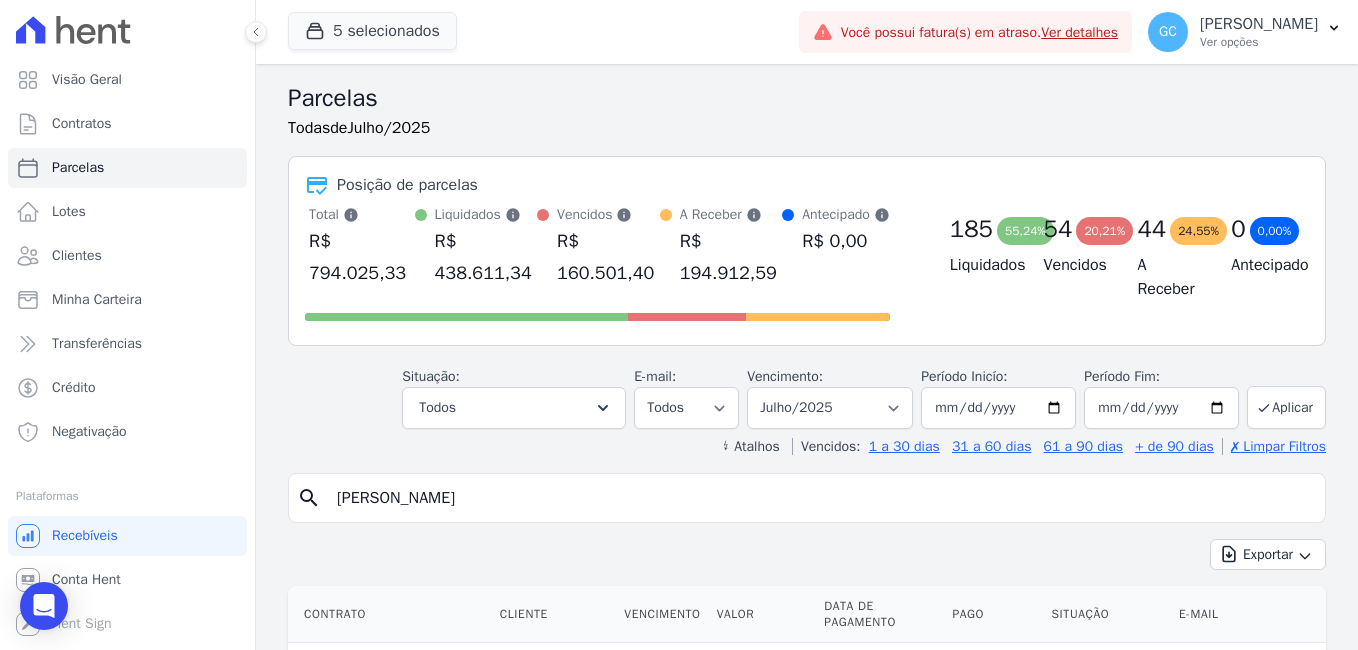 type on "jorge" 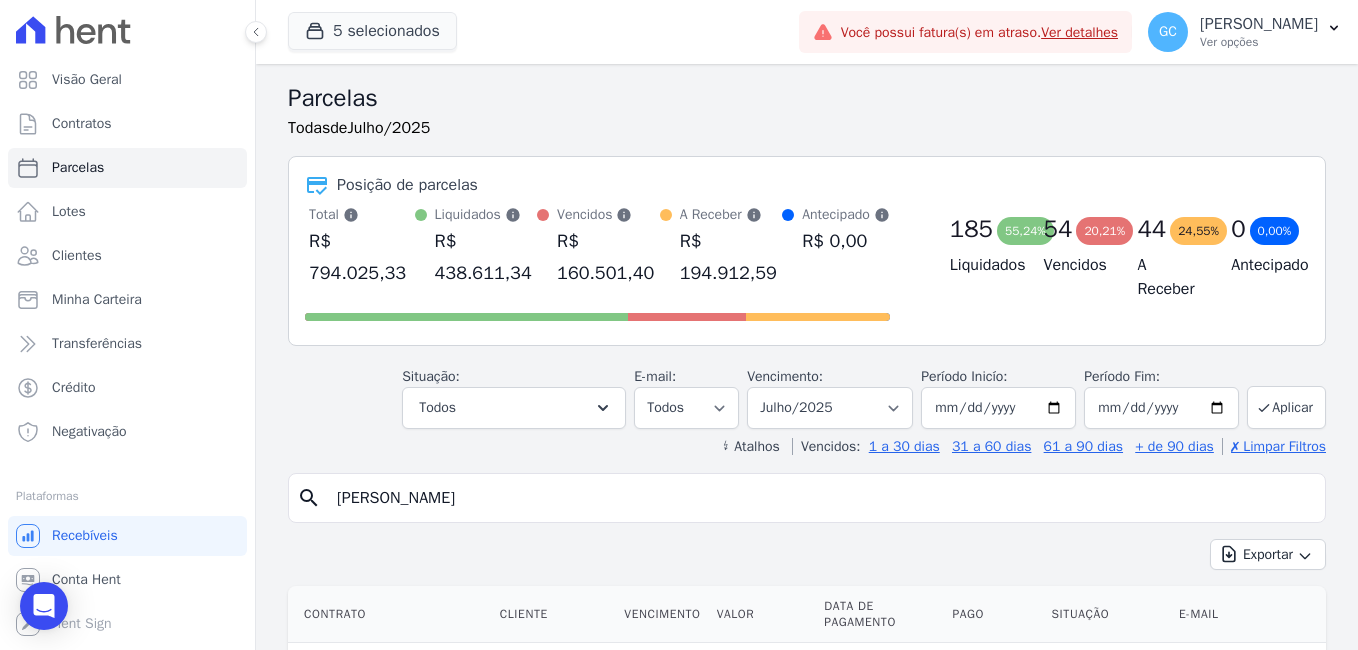scroll, scrollTop: 24, scrollLeft: 0, axis: vertical 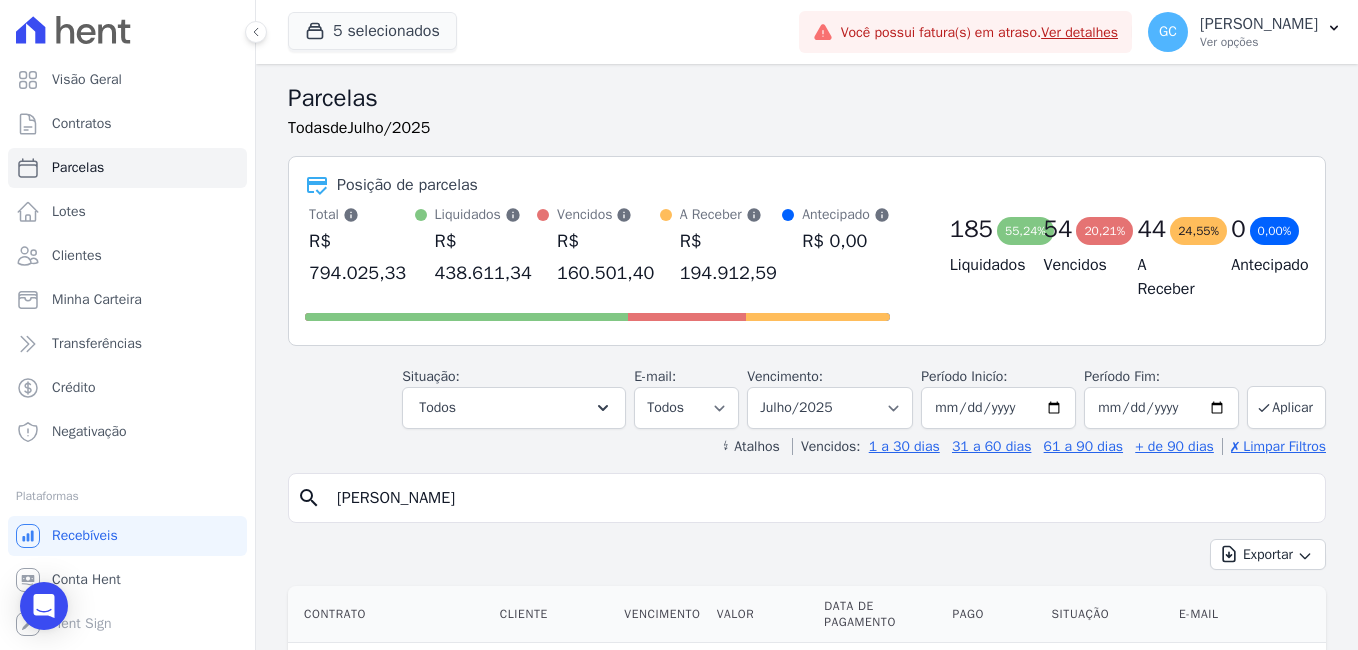 select 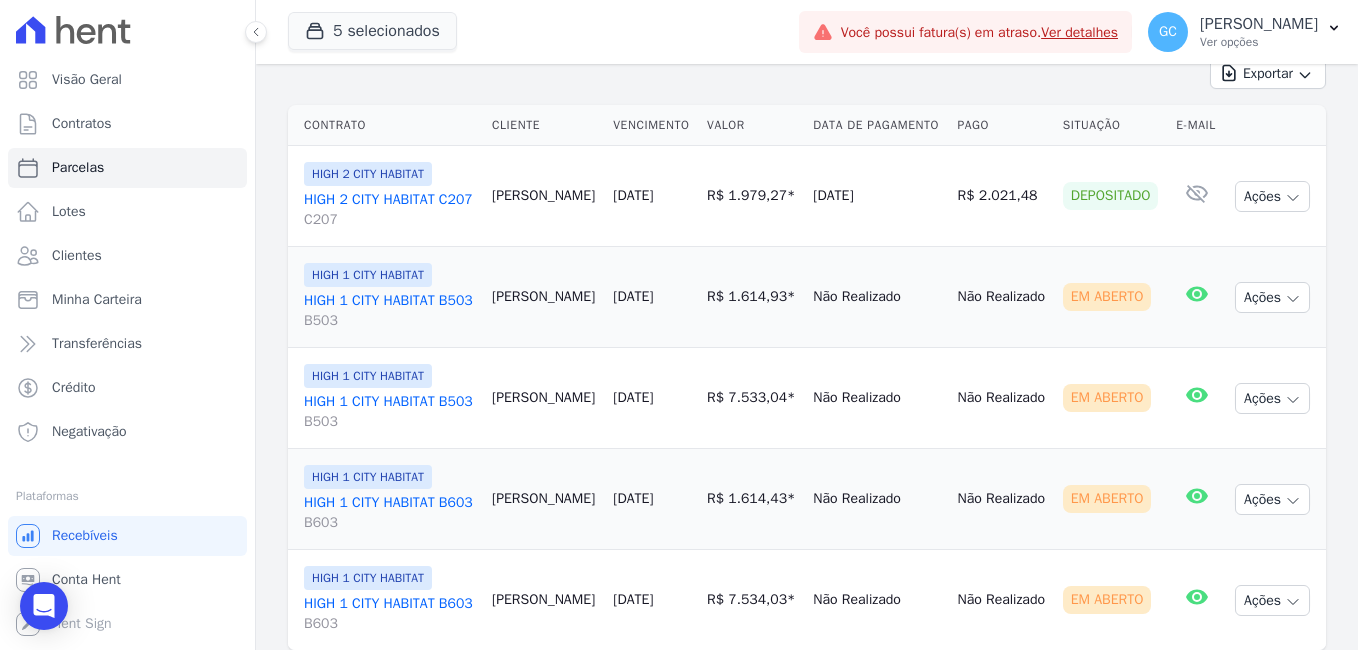 scroll, scrollTop: 0, scrollLeft: 0, axis: both 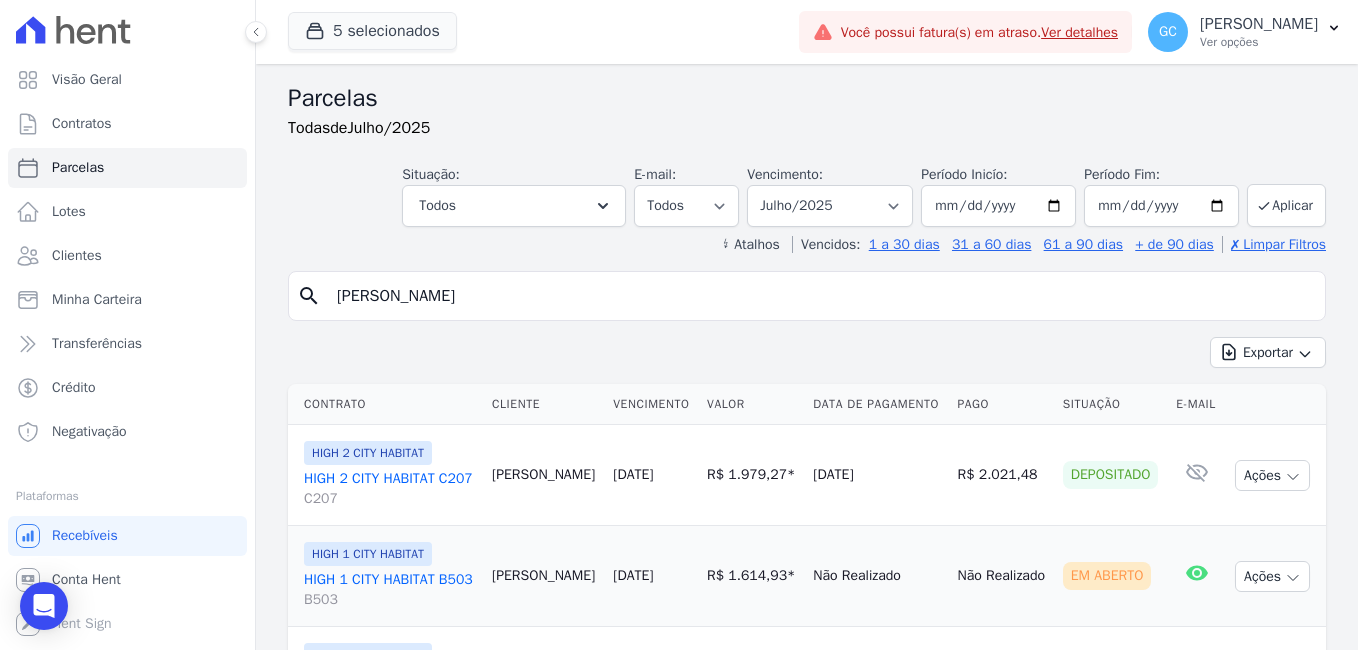 click on "jorge" at bounding box center (821, 296) 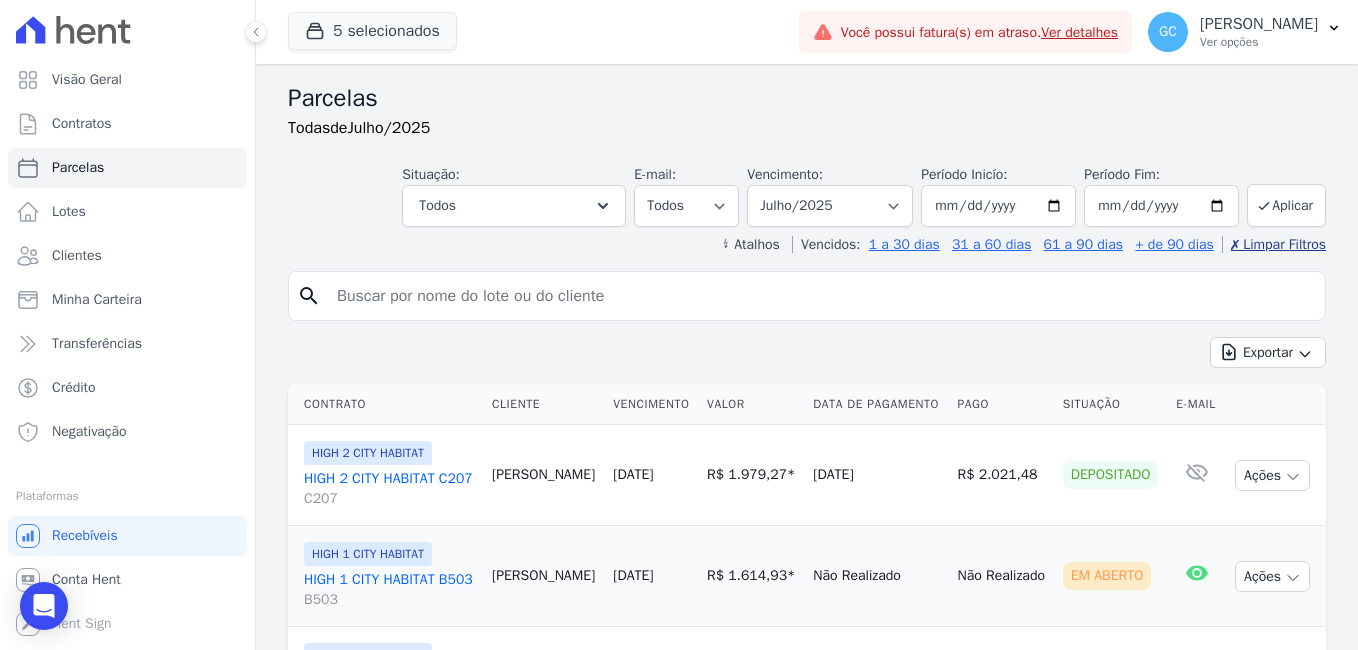 type 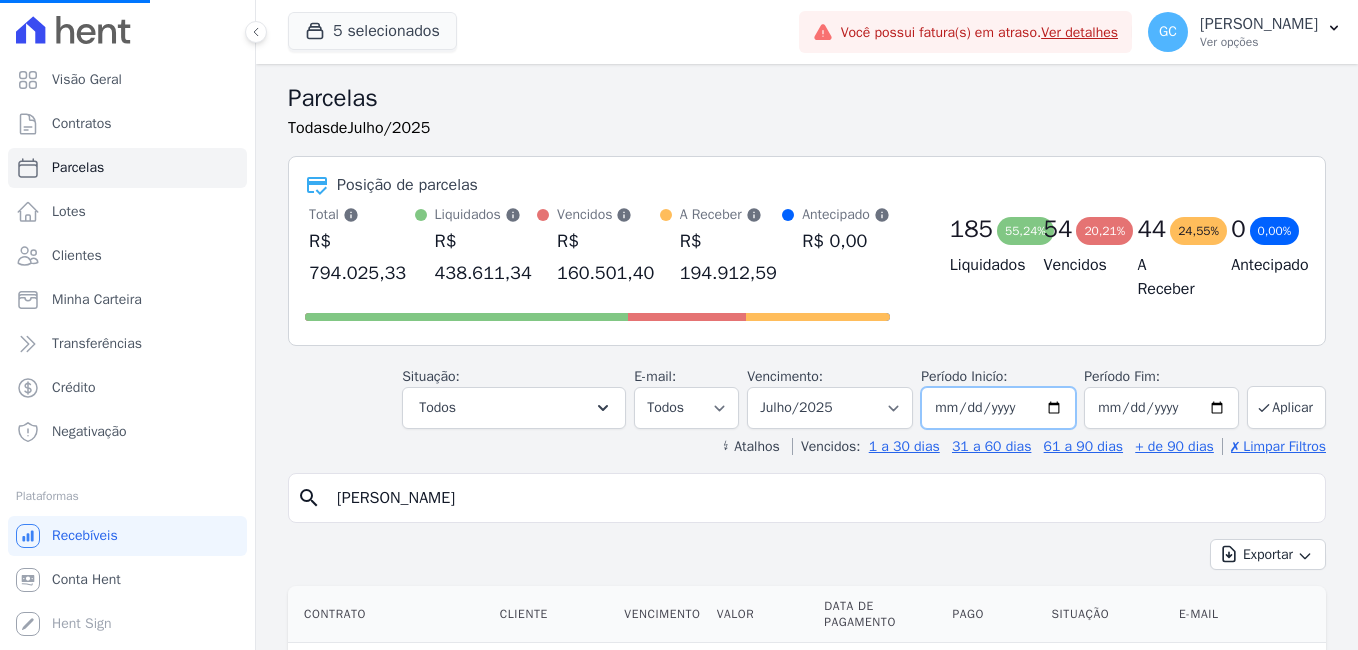 click on "2025-07-01" at bounding box center (998, 408) 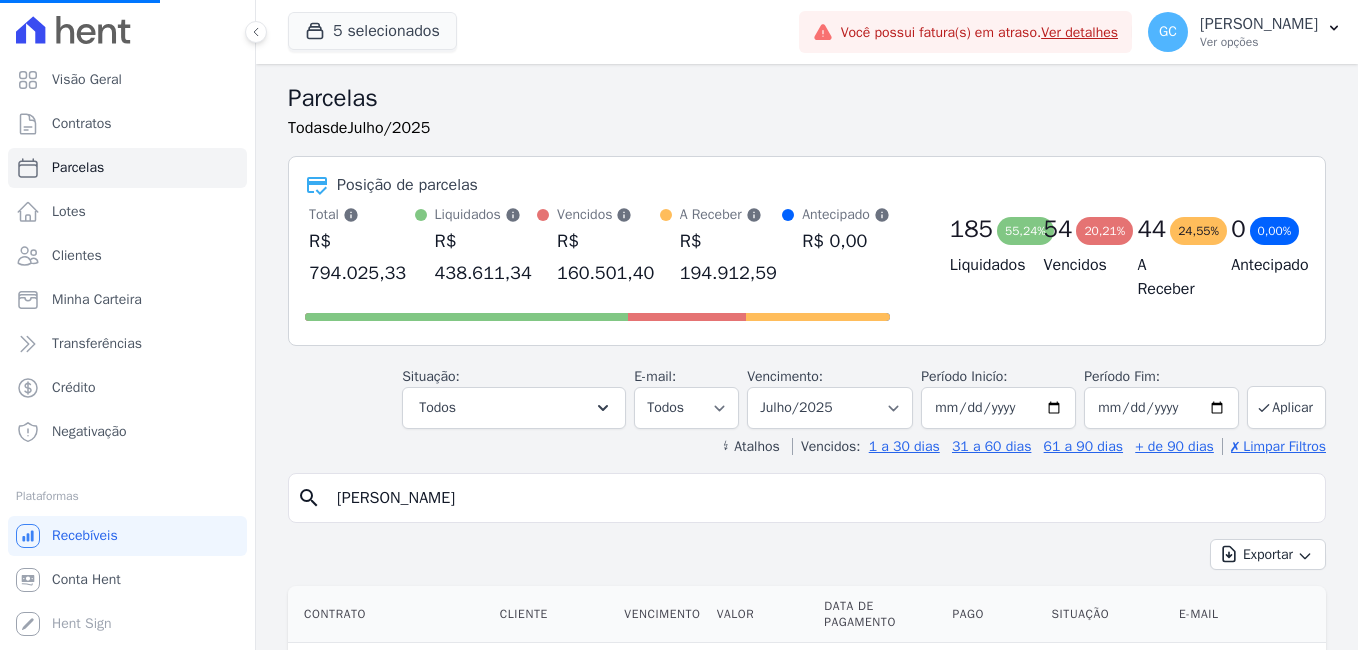 select 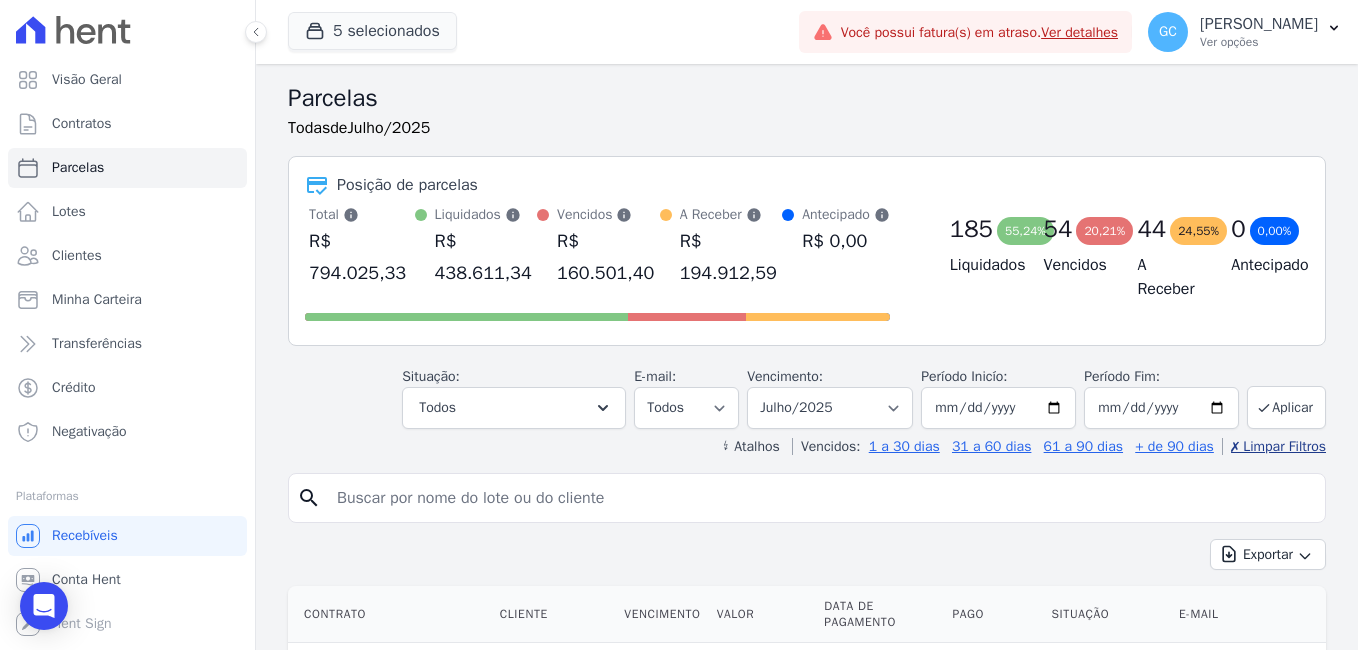 click on "✗ Limpar Filtros" at bounding box center (1274, 446) 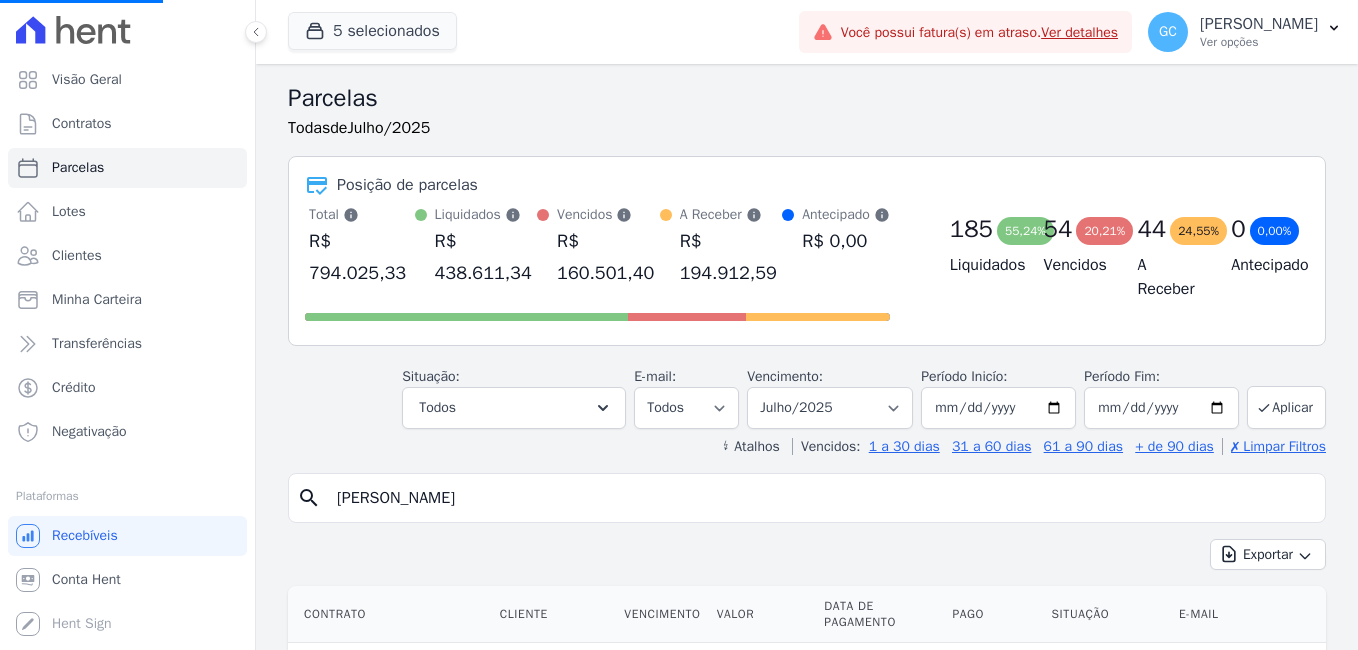 click on "jorge" at bounding box center (821, 498) 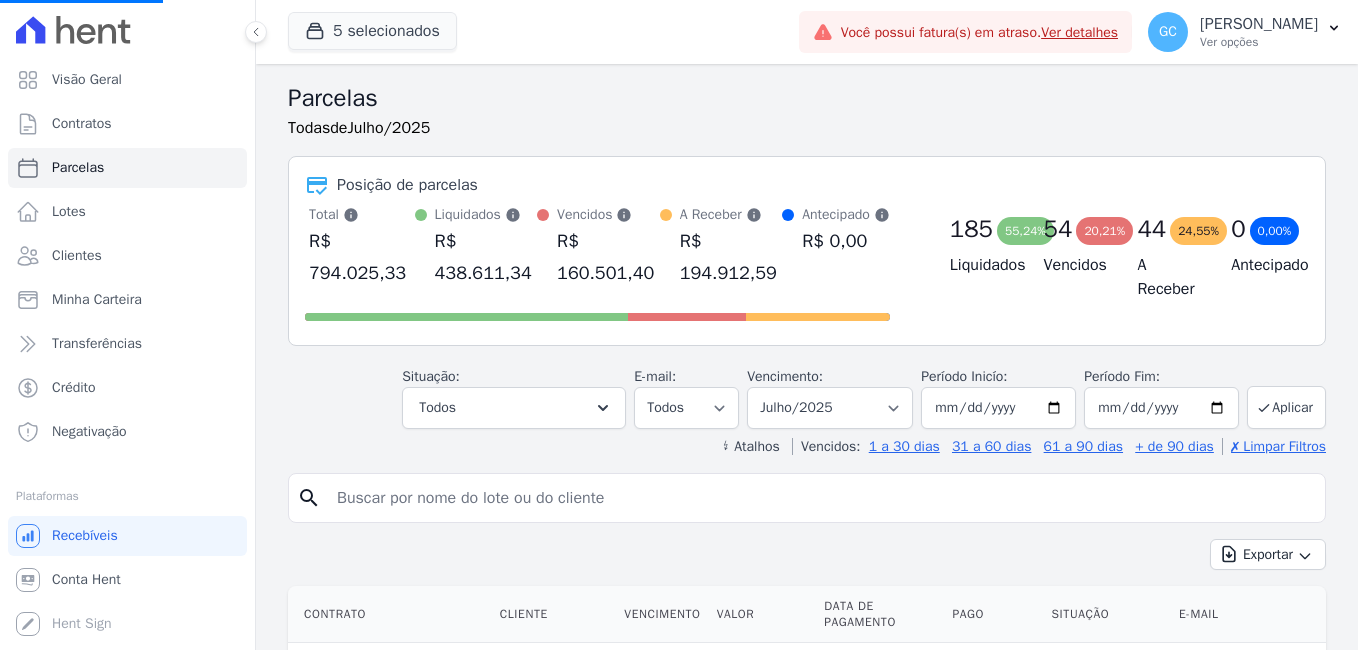 select 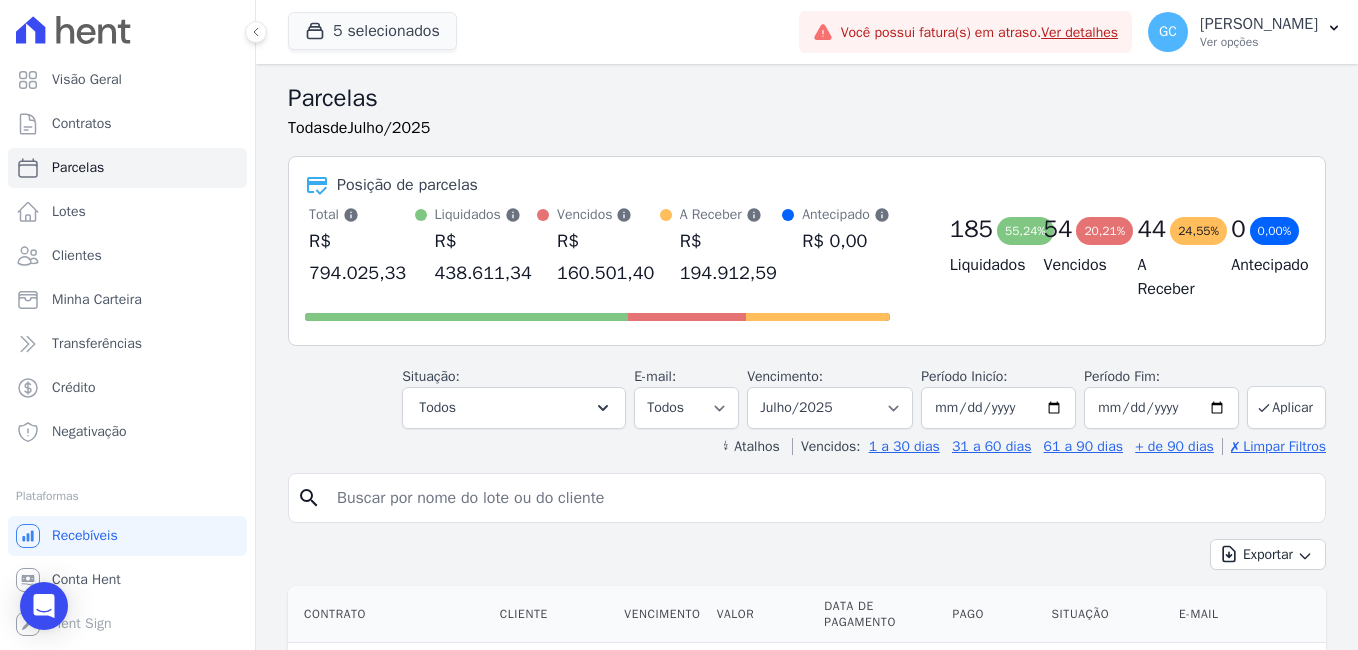 click on "↯ Atalhos
Vencidos:
1 a 30 dias
31 a 60 dias
61 a 90 dias
+ de 90 dias
✗ Limpar Filtros" at bounding box center (807, 447) 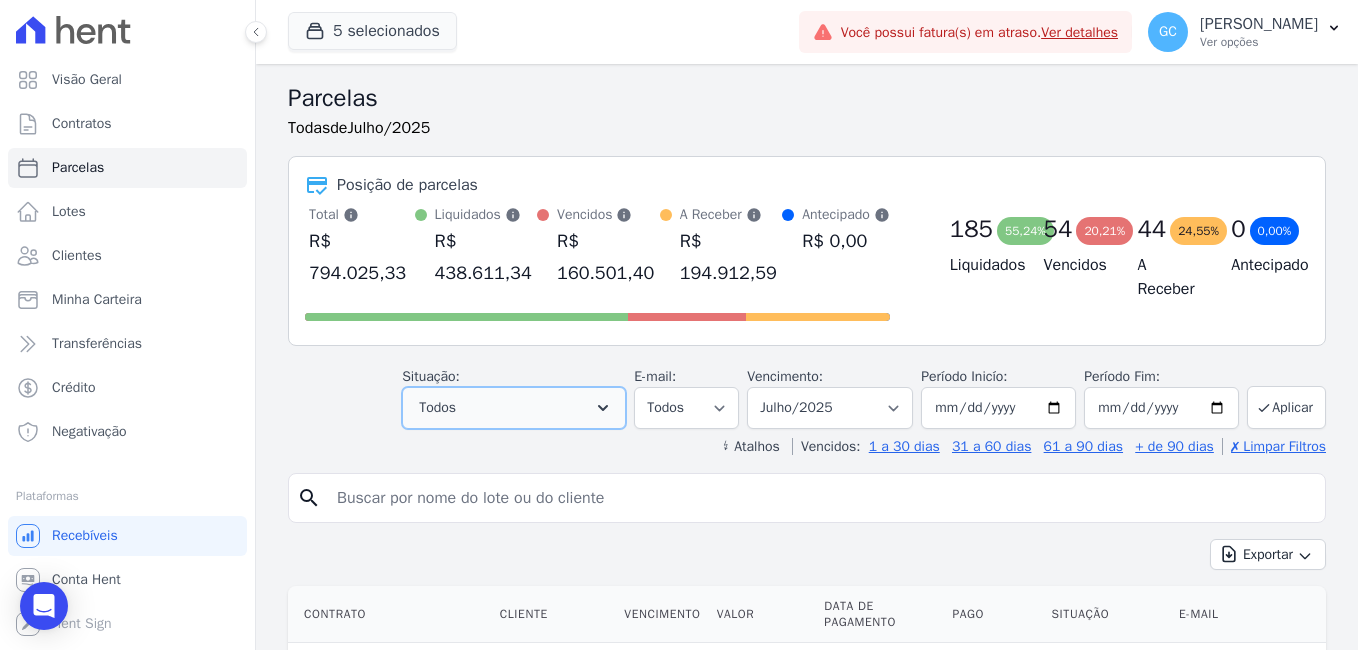 click on "Todos" at bounding box center (514, 408) 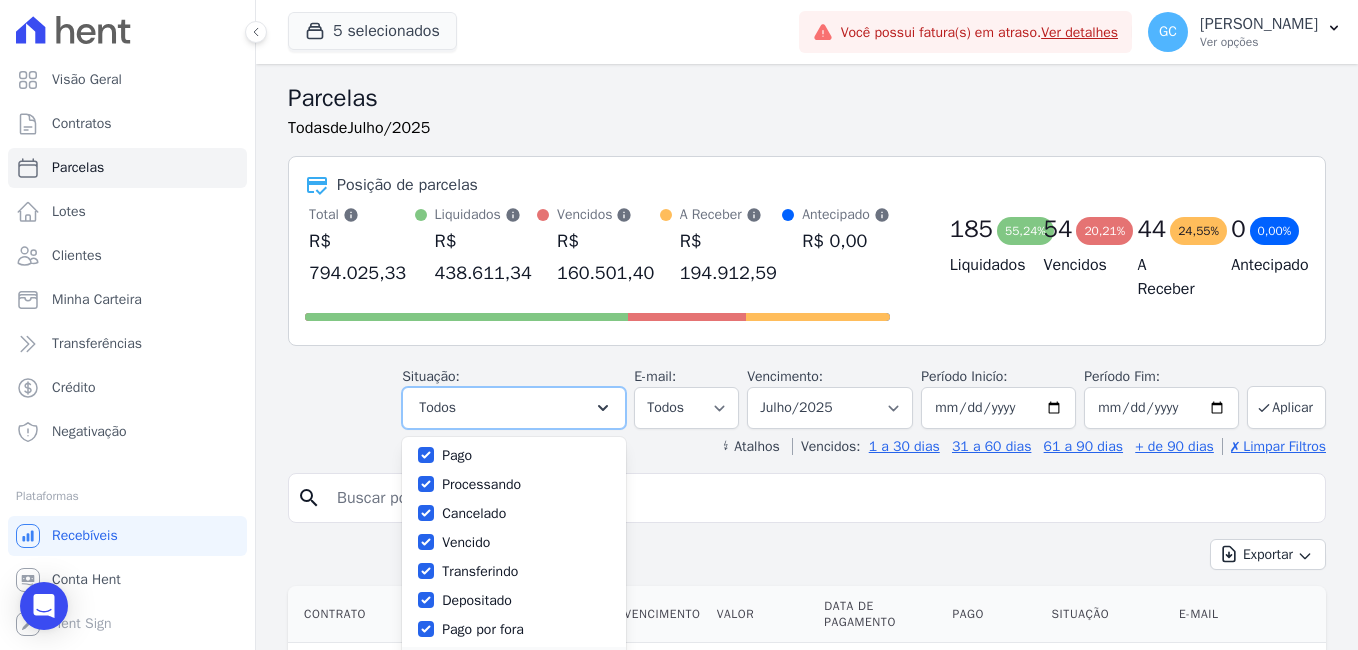 scroll, scrollTop: 134, scrollLeft: 0, axis: vertical 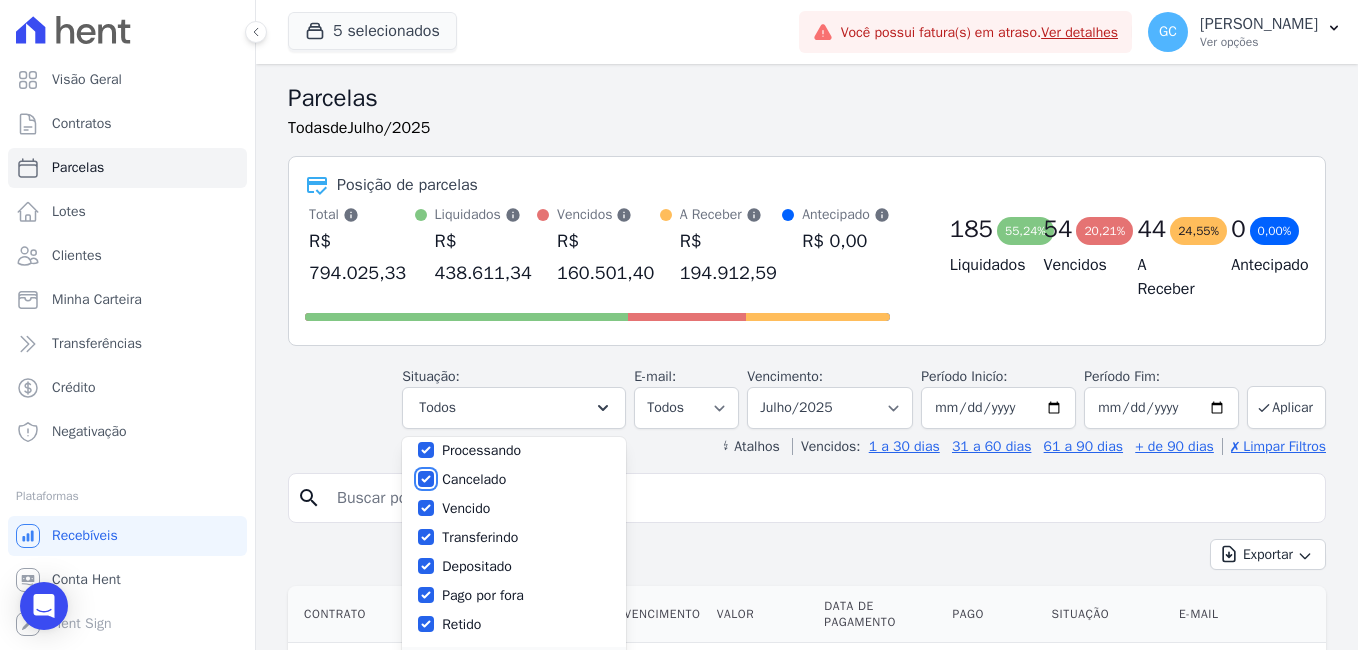 click on "Cancelado" at bounding box center (426, 479) 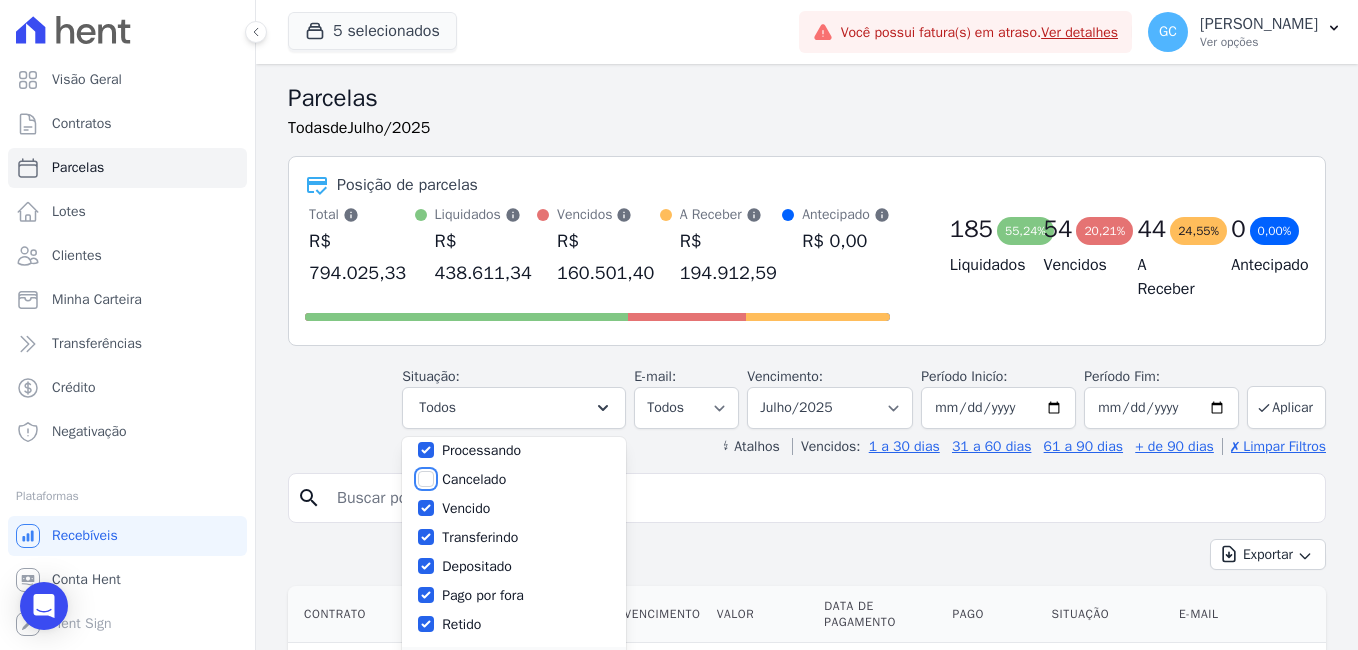 checkbox on "false" 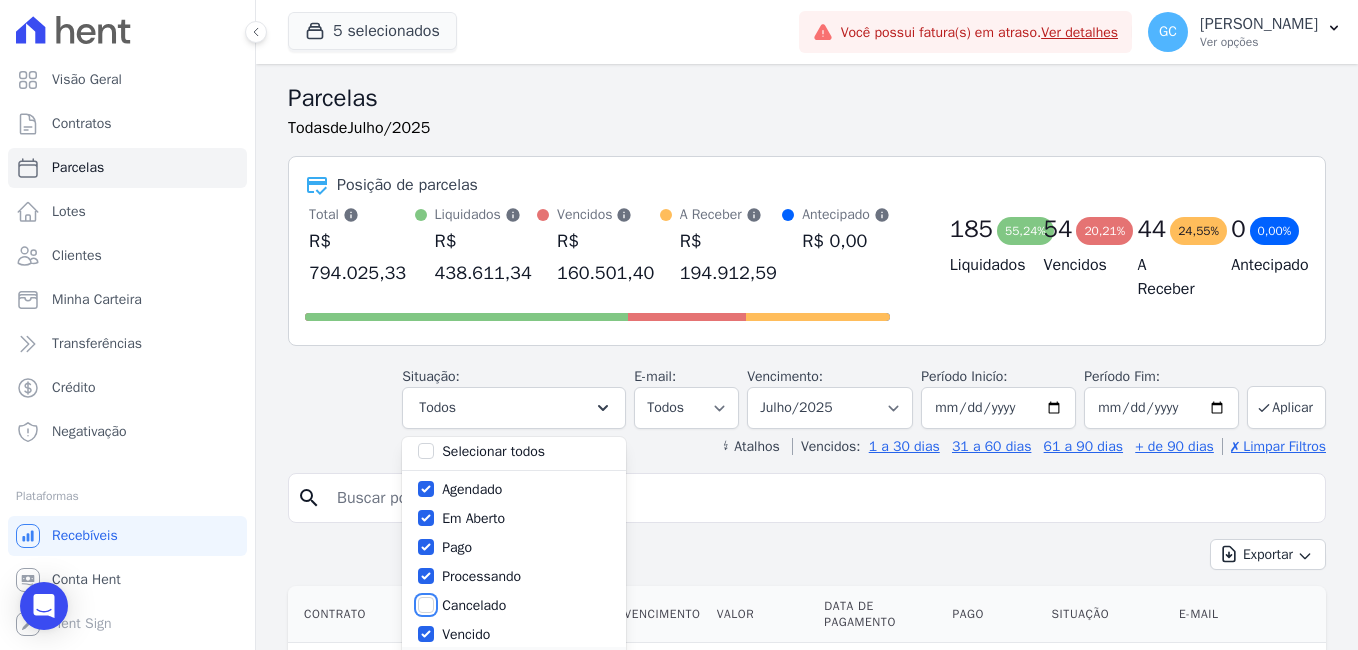 scroll, scrollTop: 0, scrollLeft: 0, axis: both 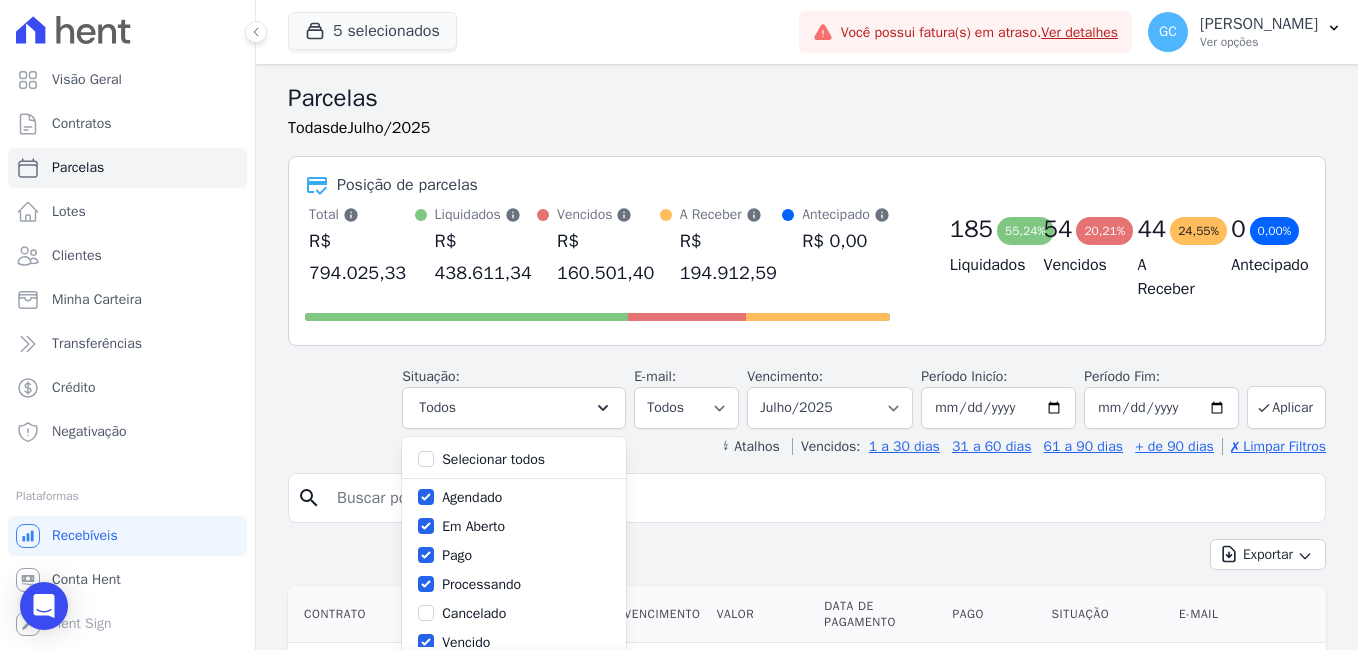 click on "Exportar
Exportar PDF
Exportar CSV" at bounding box center [807, 562] 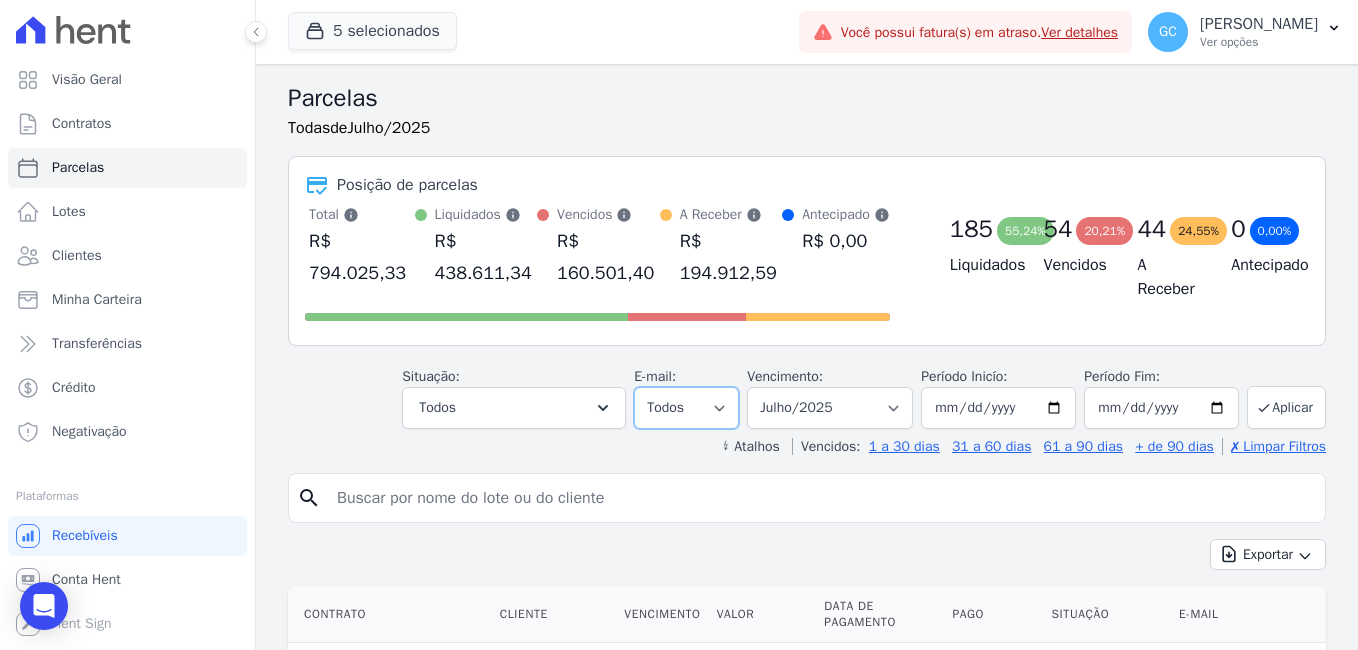 click on "Todos
Lido
Não-lido" at bounding box center (686, 408) 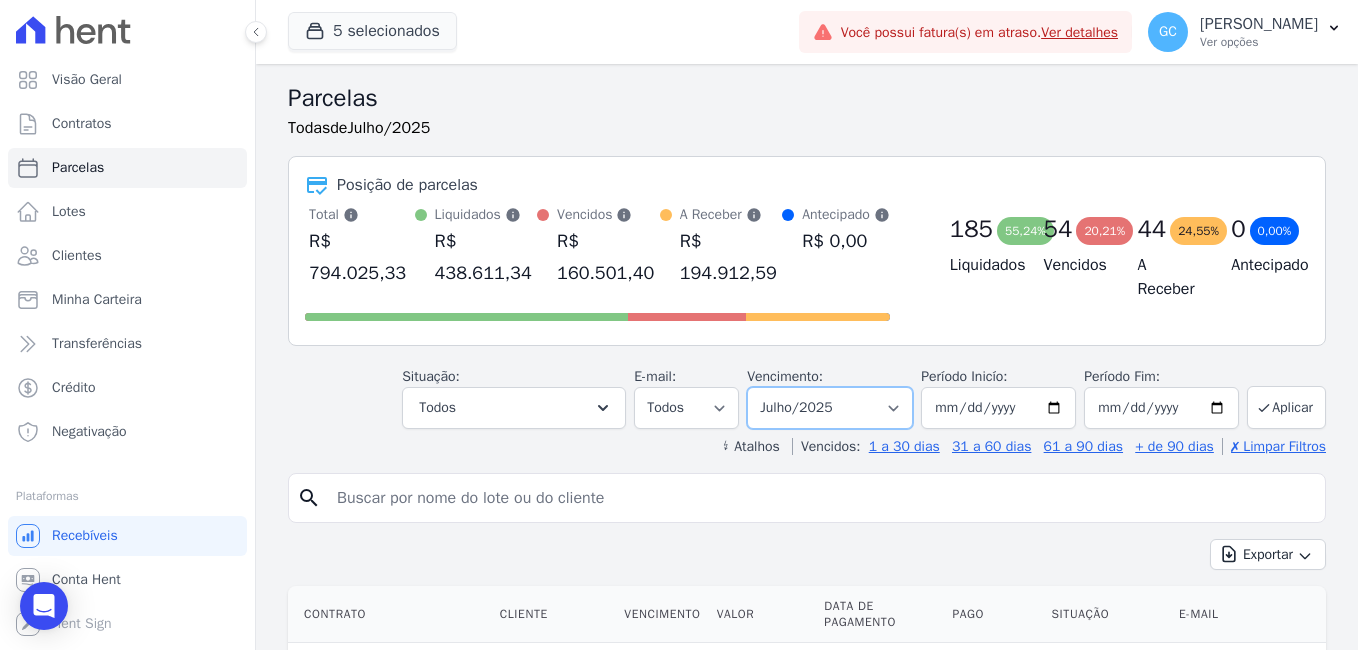 click on "Filtrar por período
────────
Todos os meses
Janeiro/2024
Fevereiro/2024
Março/2024
Abril/2024
Maio/2024
Junho/2024
Julho/2024
Agosto/2024
Setembro/2024
Outubro/2024
Novembro/2024
Dezembro/2024
Janeiro/2025
Fevereiro/2025
Março/2025
Abril/2025
Maio/2025
Junho/2025
Julho/2025
Agosto/2025
Setembro/2025
Outubro/2025
Novembro/2025
Dezembro/2025
Janeiro/2026
Fevereiro/2026
Março/2026
Abril/2026
Maio/2026
Junho/2026
Julho/2026
Agosto/2026
Setembro/2026
Outubro/2026
Novembro/2026
Dezembro/2026
Janeiro/2027
Fevereiro/2027
Março/2027
Abril/2027
Maio/2027
Junho/2027
Julho/2027
Agosto/2027
Setembro/2027
Outubro/2027
Novembro/2027
Dezembro/2027
Janeiro/2028
Fevereiro/2028
Março/2028
Abril/2028
Maio/2028
Junho/2028
Julho/2028
Agosto/2028
Setembro/2028
Outubro/2028
Novembro/2028
Dezembro/2028
Janeiro/2029
Fevereiro/2029
Março/2029
Abril/2029
Maio/2029" at bounding box center (830, 408) 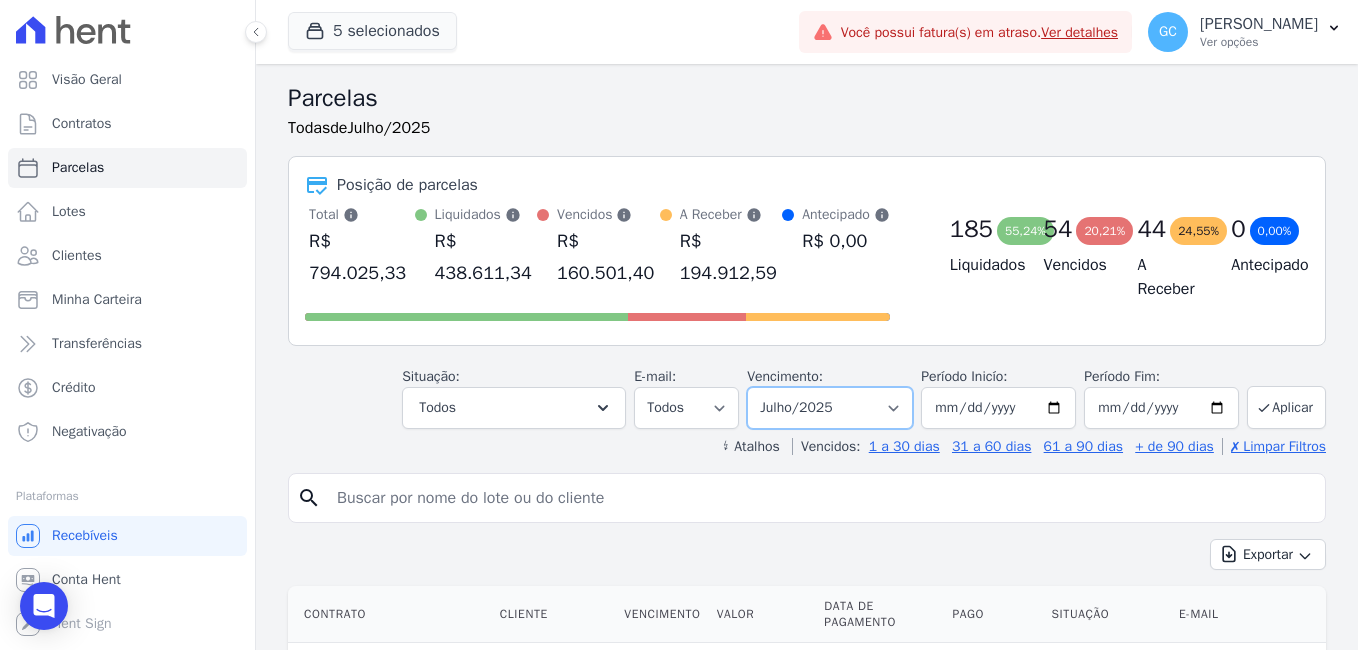 select on "all" 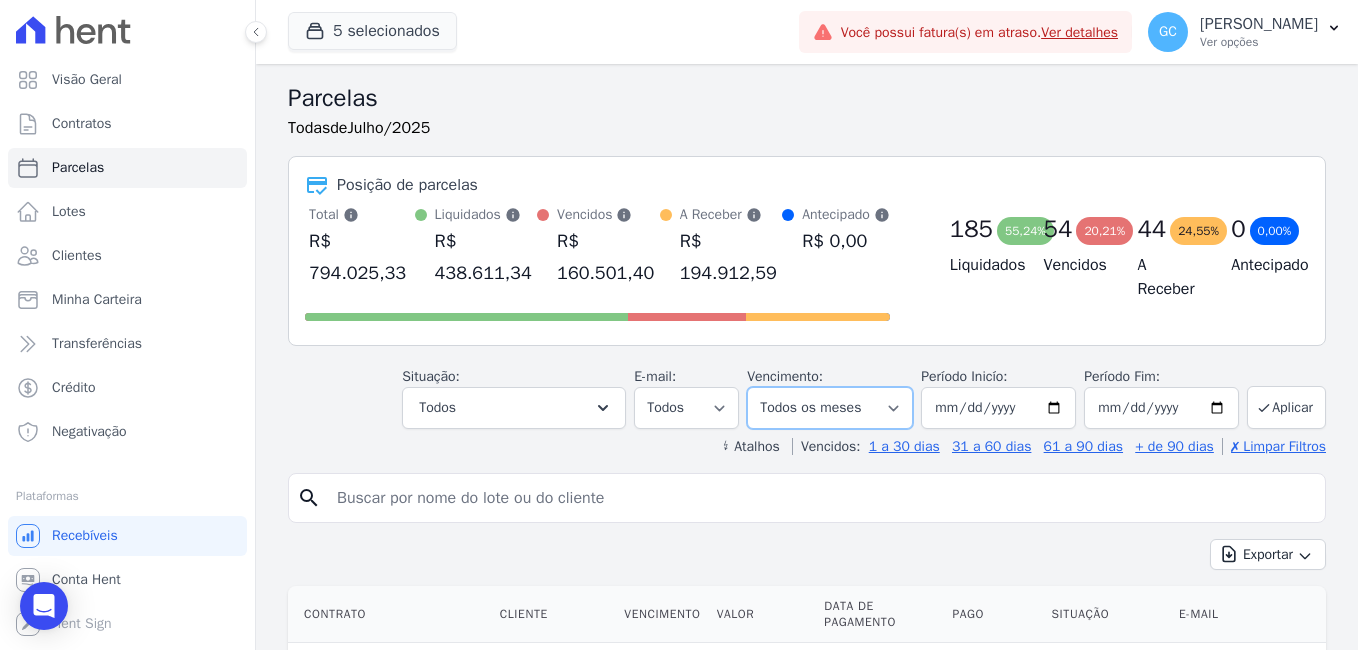 click on "Filtrar por período
────────
Todos os meses
Janeiro/2024
Fevereiro/2024
Março/2024
Abril/2024
Maio/2024
Junho/2024
Julho/2024
Agosto/2024
Setembro/2024
Outubro/2024
Novembro/2024
Dezembro/2024
Janeiro/2025
Fevereiro/2025
Março/2025
Abril/2025
Maio/2025
Junho/2025
Julho/2025
Agosto/2025
Setembro/2025
Outubro/2025
Novembro/2025
Dezembro/2025
Janeiro/2026
Fevereiro/2026
Março/2026
Abril/2026
Maio/2026
Junho/2026
Julho/2026
Agosto/2026
Setembro/2026
Outubro/2026
Novembro/2026
Dezembro/2026
Janeiro/2027
Fevereiro/2027
Março/2027
Abril/2027
Maio/2027
Junho/2027
Julho/2027
Agosto/2027
Setembro/2027
Outubro/2027
Novembro/2027
Dezembro/2027
Janeiro/2028
Fevereiro/2028
Março/2028
Abril/2028
Maio/2028
Junho/2028
Julho/2028
Agosto/2028
Setembro/2028
Outubro/2028
Novembro/2028
Dezembro/2028
Janeiro/2029
Fevereiro/2029
Março/2029
Abril/2029
Maio/2029" at bounding box center [830, 408] 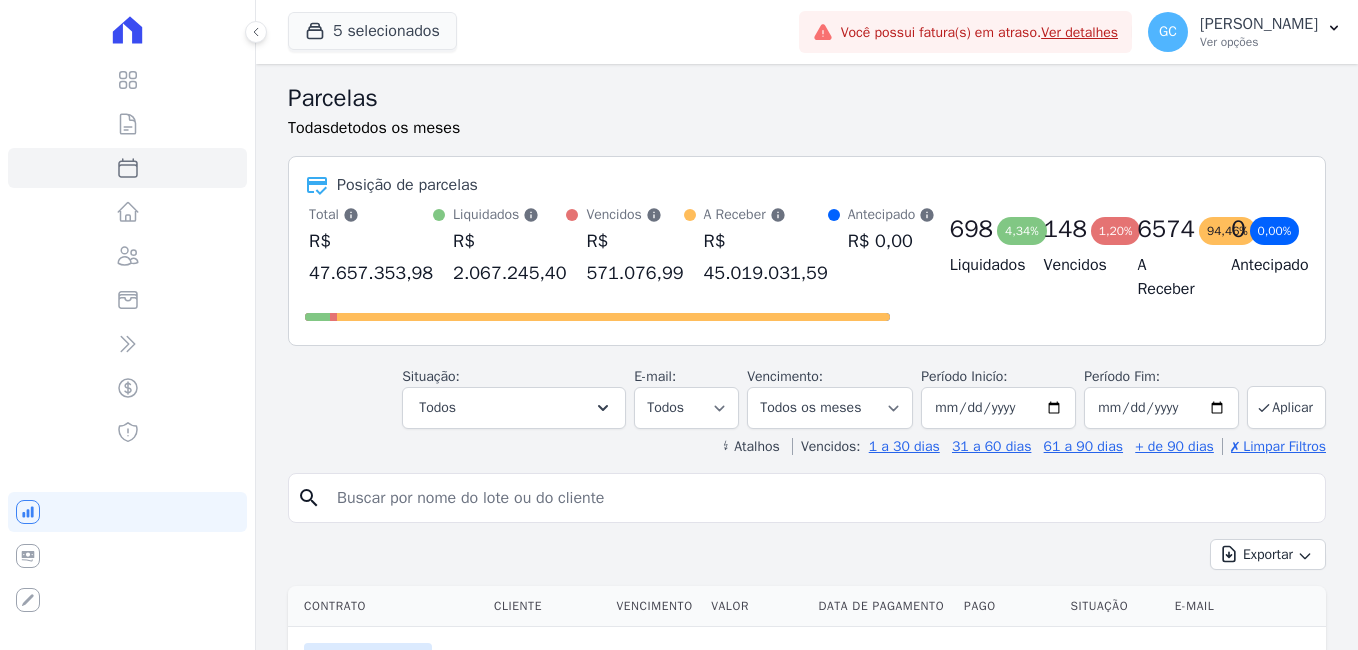 select 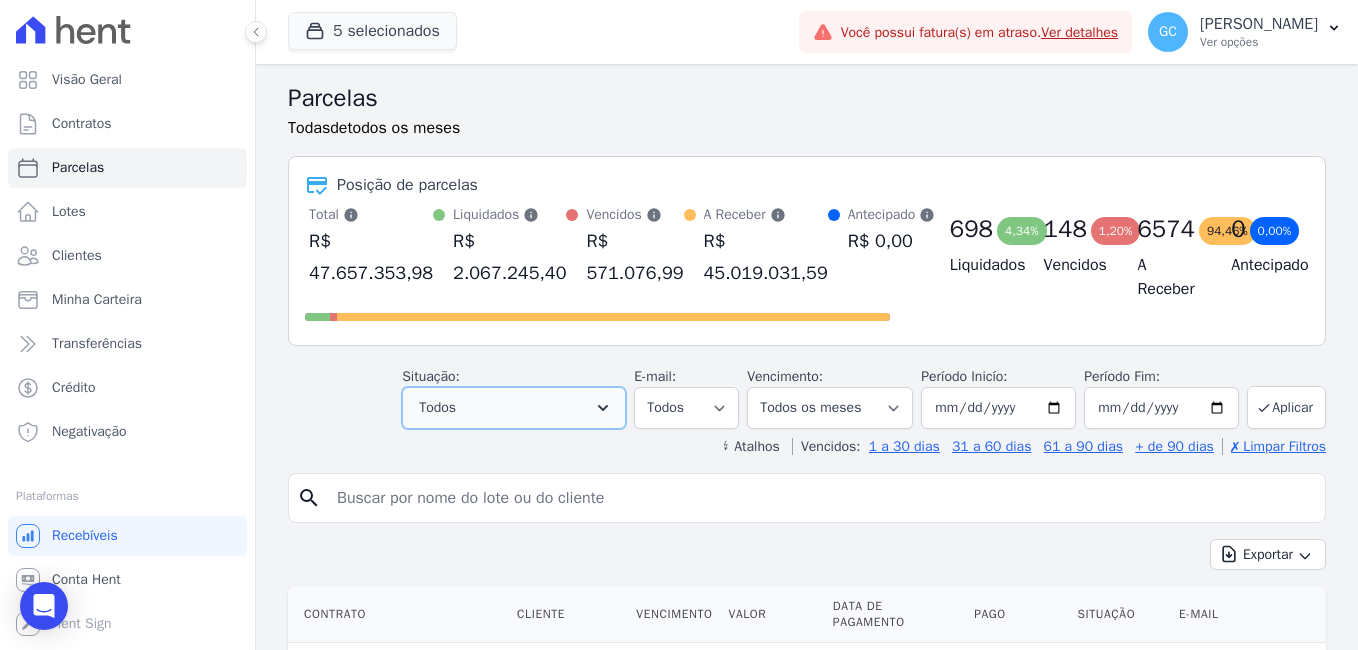 click on "Todos" at bounding box center [514, 408] 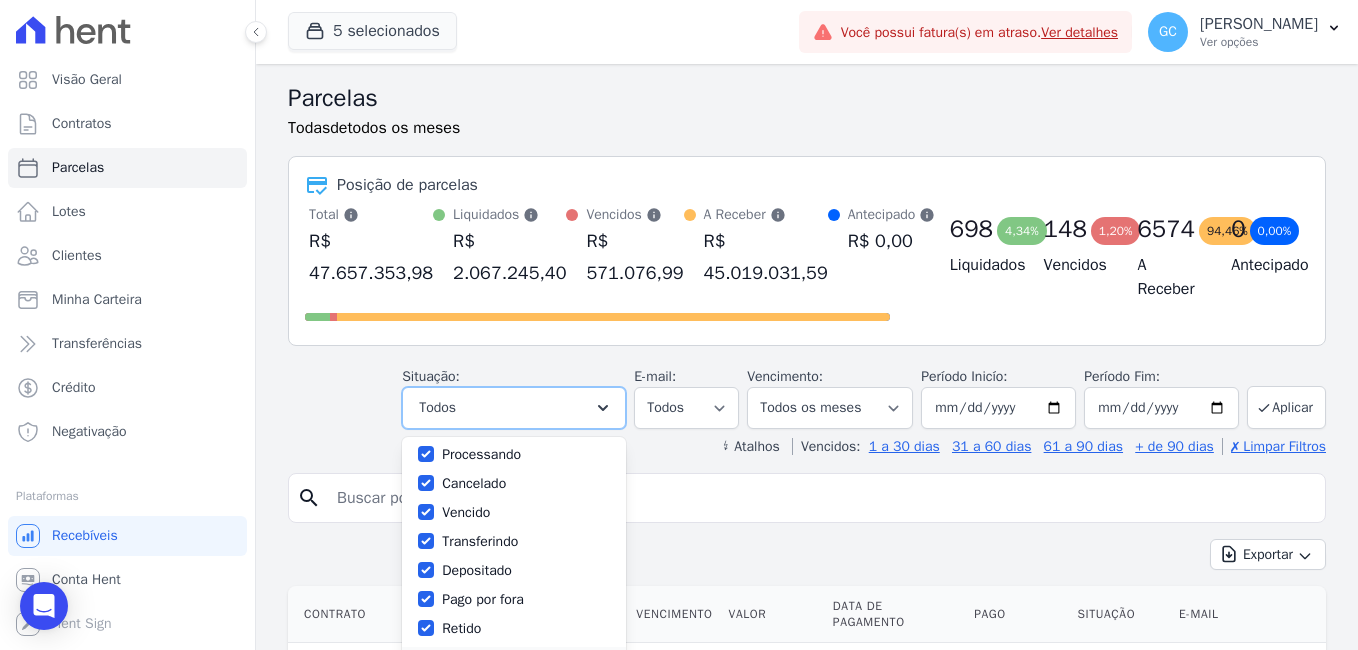 scroll, scrollTop: 134, scrollLeft: 0, axis: vertical 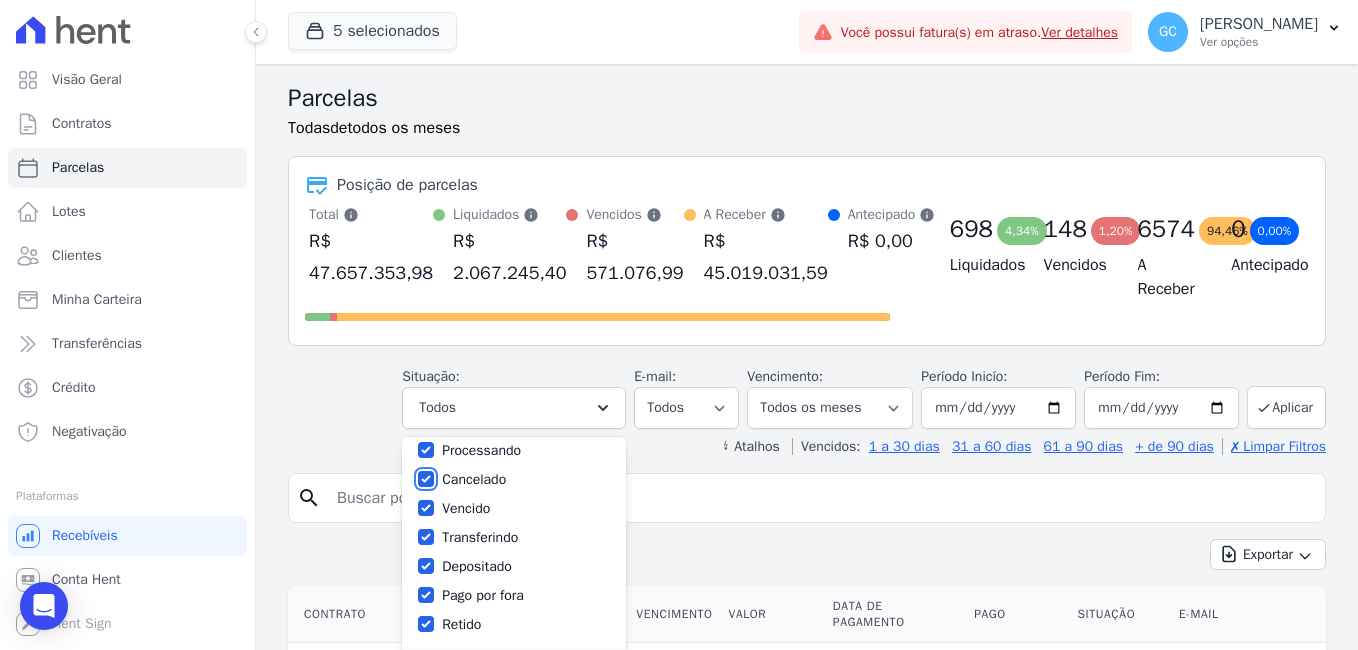 click on "Cancelado" at bounding box center (426, 479) 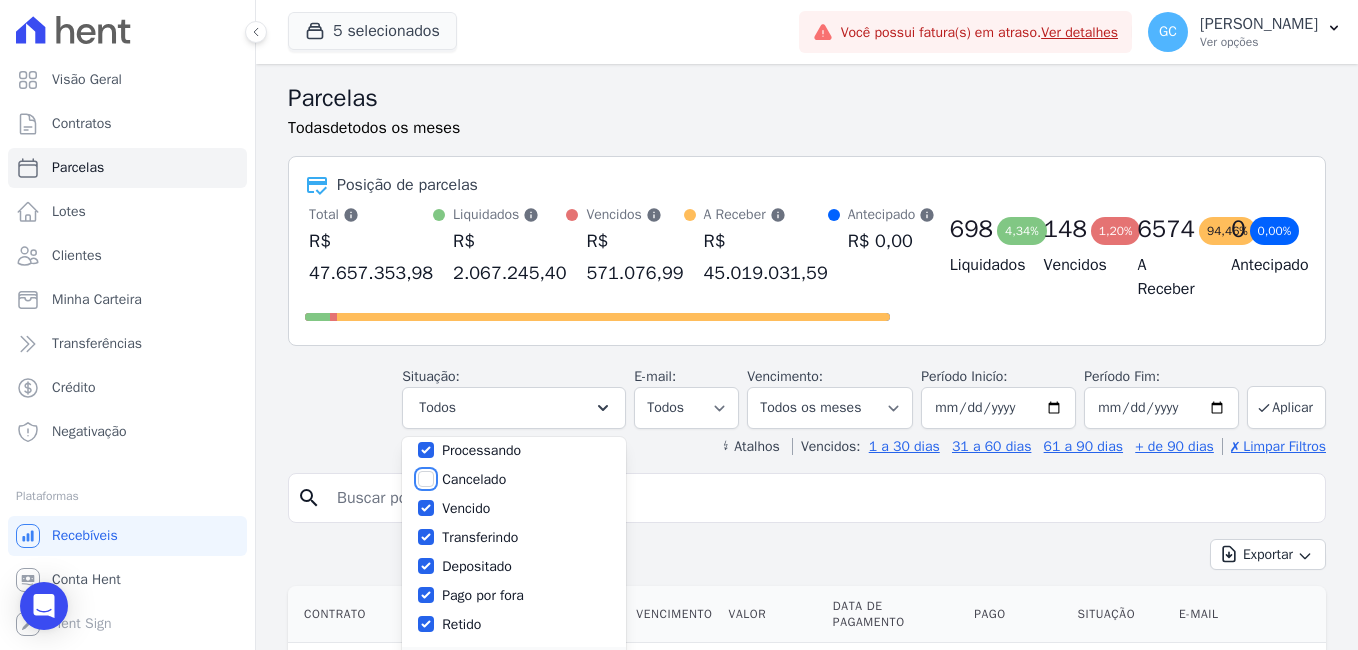 checkbox on "false" 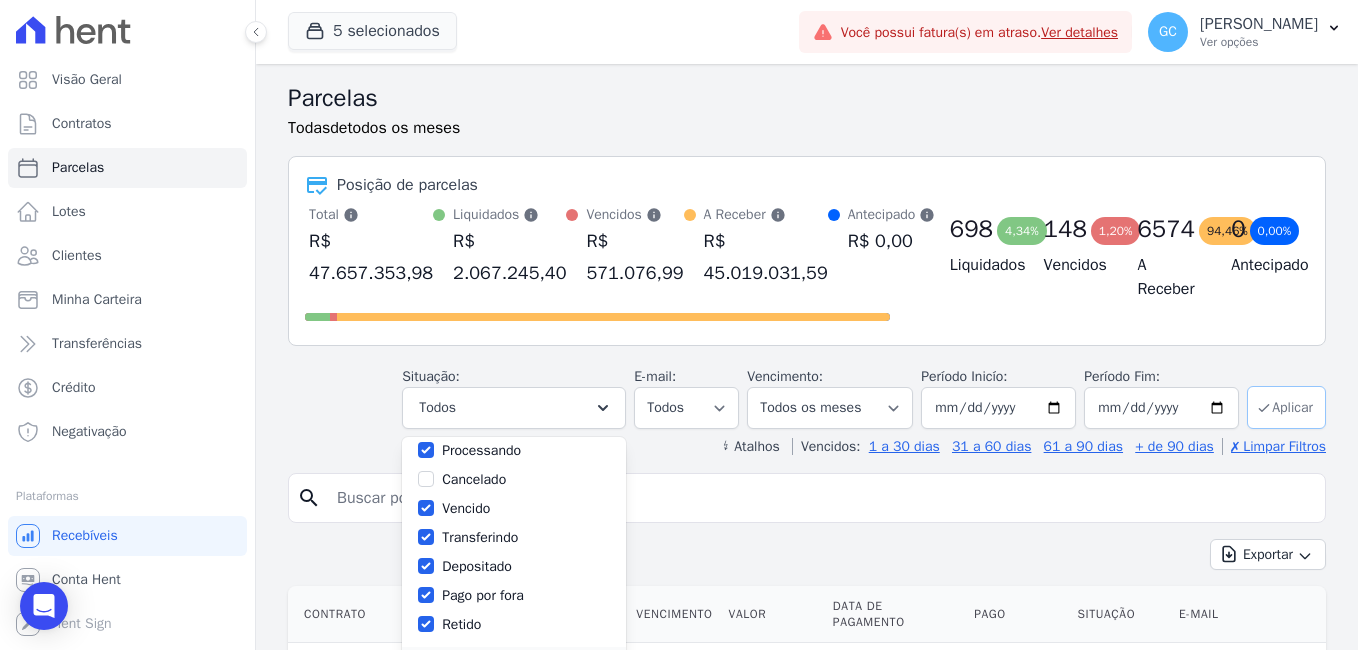 click on "Aplicar" at bounding box center (1286, 407) 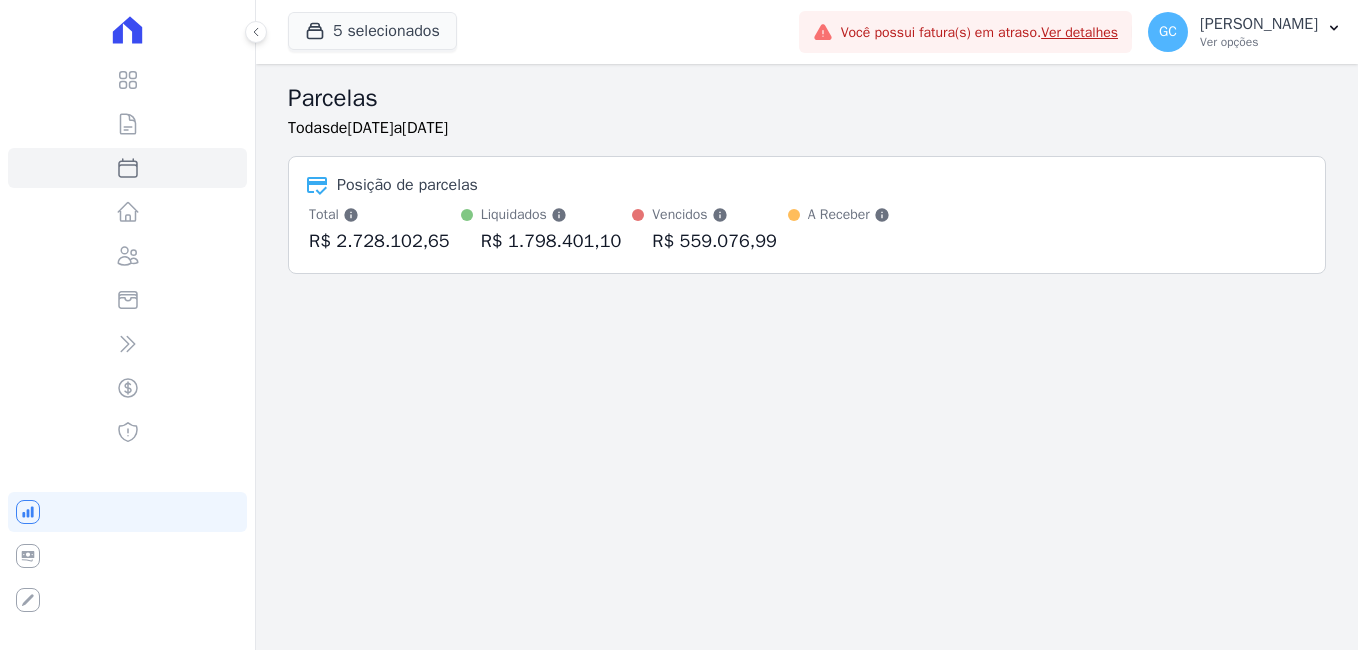scroll, scrollTop: 0, scrollLeft: 0, axis: both 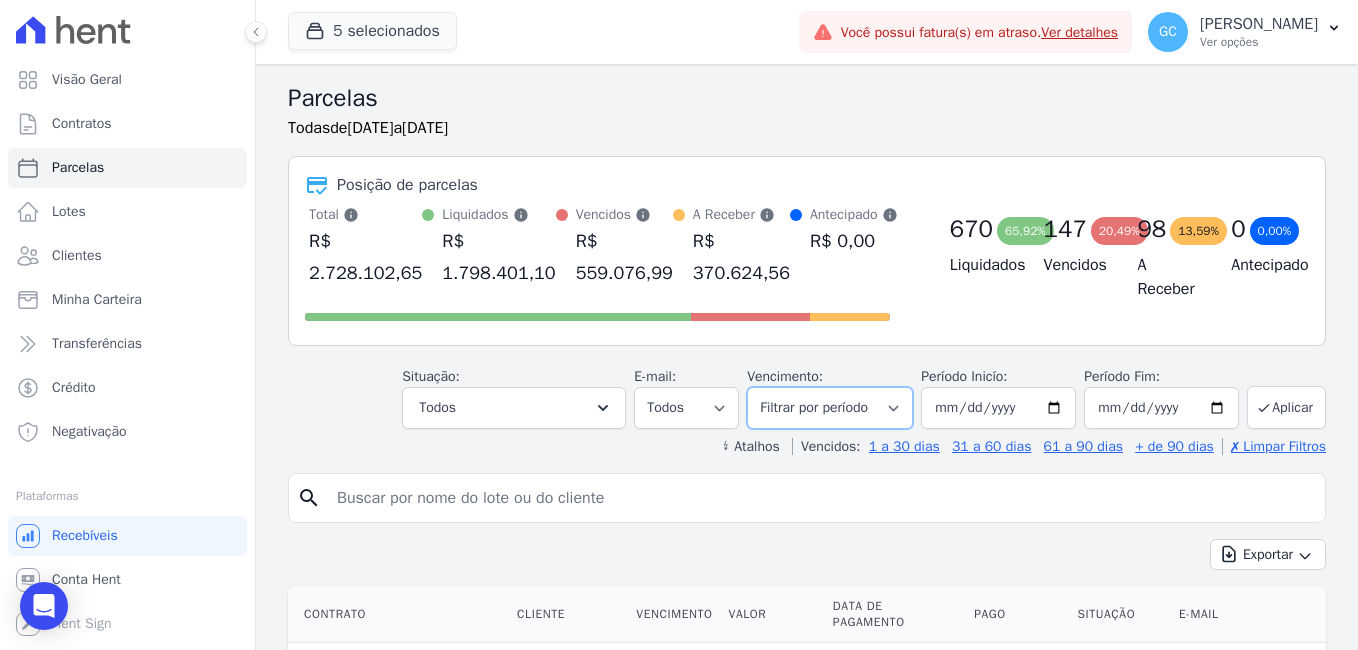 click on "Filtrar por período
────────
Todos os meses
Janeiro/2024
Fevereiro/2024
Março/2024
Abril/2024
Maio/2024
Junho/2024
Julho/2024
Agosto/2024
Setembro/2024
Outubro/2024
Novembro/2024
Dezembro/2024
Janeiro/2025
Fevereiro/2025
Março/2025
Abril/2025
Maio/2025
Junho/2025
Julho/2025
Agosto/2025
Setembro/2025
Outubro/2025
Novembro/2025
Dezembro/2025
Janeiro/2026
Fevereiro/2026
Março/2026
Abril/2026
Maio/2026
Junho/2026
Julho/2026
Agosto/2026
Setembro/2026
Outubro/2026
Novembro/2026
Dezembro/2026
Janeiro/2027
Fevereiro/2027
Março/2027
Abril/2027
Maio/2027
Junho/2027
Julho/2027
Agosto/2027
Setembro/2027
Outubro/2027
Novembro/2027
Dezembro/2027
Janeiro/2028
Fevereiro/2028
Março/2028
Abril/2028
Maio/2028
Junho/2028
Julho/2028
Agosto/2028
Setembro/2028
Outubro/2028
Novembro/2028
Dezembro/2028
Janeiro/2029
Fevereiro/2029
Março/2029
Abril/2029
Maio/2029" at bounding box center (830, 408) 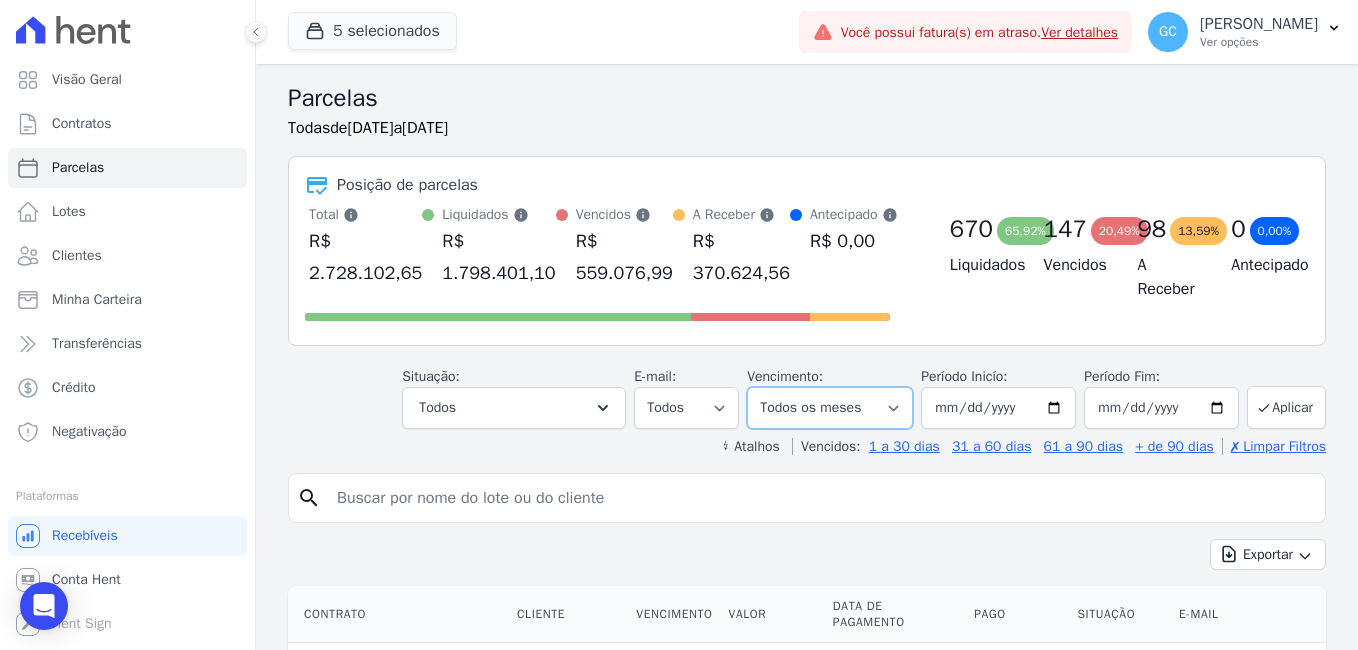 click on "Filtrar por período
────────
Todos os meses
Janeiro/2024
Fevereiro/2024
Março/2024
Abril/2024
Maio/2024
Junho/2024
Julho/2024
Agosto/2024
Setembro/2024
Outubro/2024
Novembro/2024
Dezembro/2024
Janeiro/2025
Fevereiro/2025
Março/2025
Abril/2025
Maio/2025
Junho/2025
Julho/2025
Agosto/2025
Setembro/2025
Outubro/2025
Novembro/2025
Dezembro/2025
Janeiro/2026
Fevereiro/2026
Março/2026
Abril/2026
Maio/2026
Junho/2026
Julho/2026
Agosto/2026
Setembro/2026
Outubro/2026
Novembro/2026
Dezembro/2026
Janeiro/2027
Fevereiro/2027
Março/2027
Abril/2027
Maio/2027
Junho/2027
Julho/2027
Agosto/2027
Setembro/2027
Outubro/2027
Novembro/2027
Dezembro/2027
Janeiro/2028
Fevereiro/2028
Março/2028
Abril/2028
Maio/2028
Junho/2028
Julho/2028
Agosto/2028
Setembro/2028
Outubro/2028
Novembro/2028
Dezembro/2028
Janeiro/2029
Fevereiro/2029
Março/2029
Abril/2029
Maio/2029" at bounding box center (830, 408) 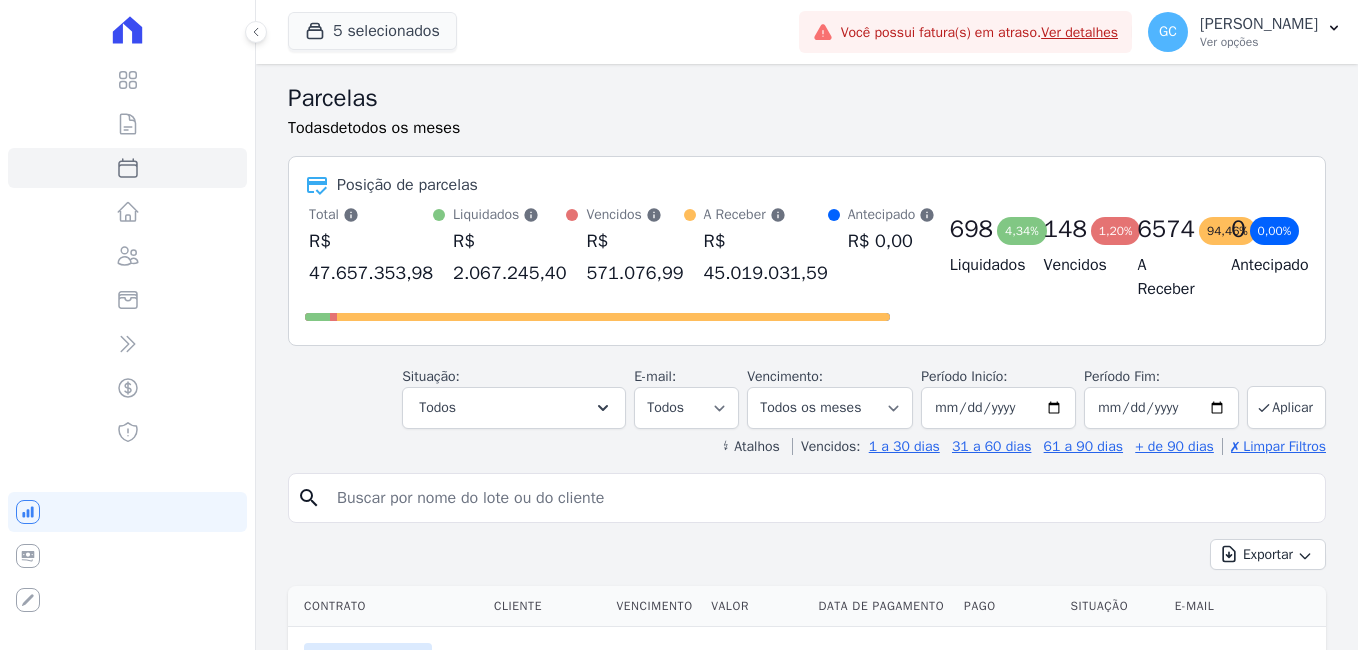 select 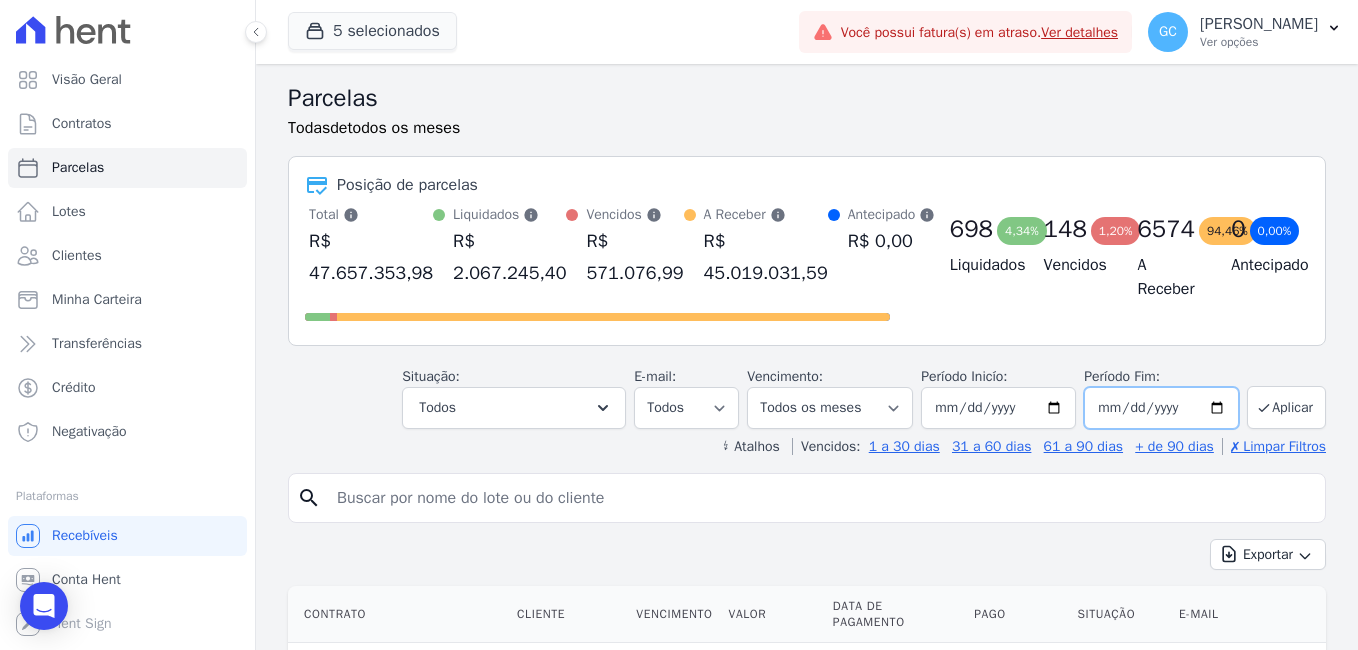 click on "[DATE]" at bounding box center [1161, 408] 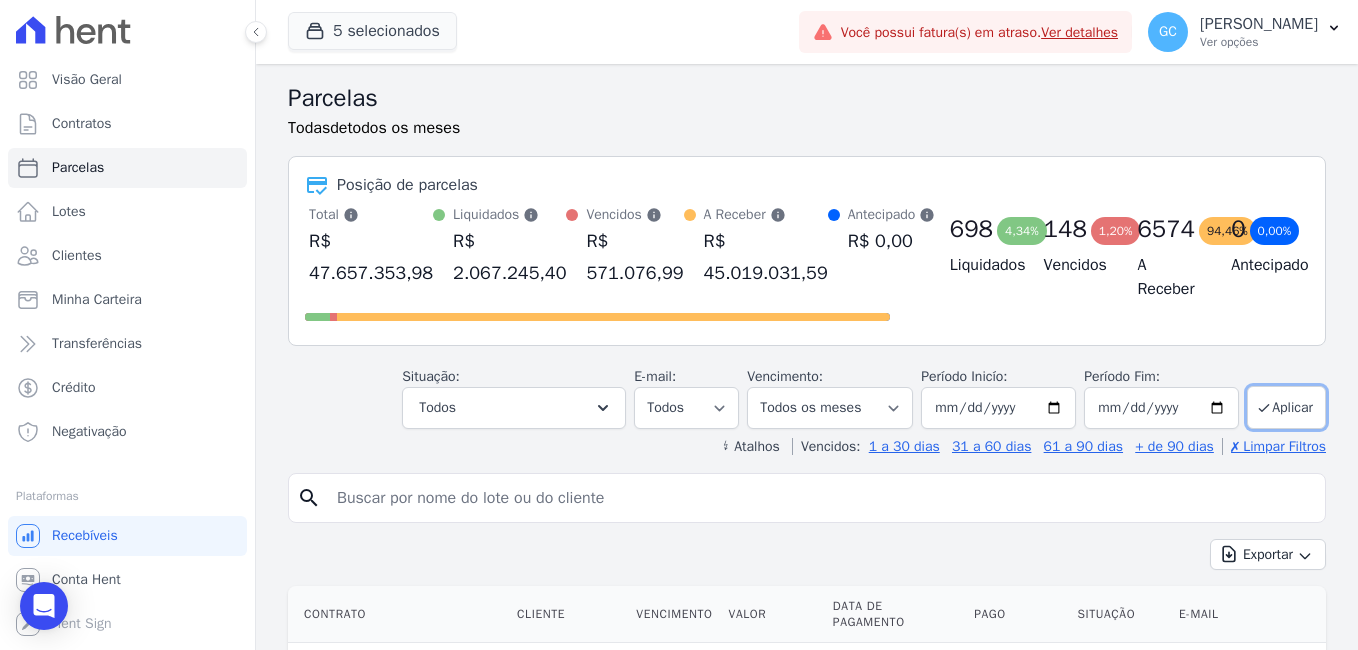 type on "2025-09-21" 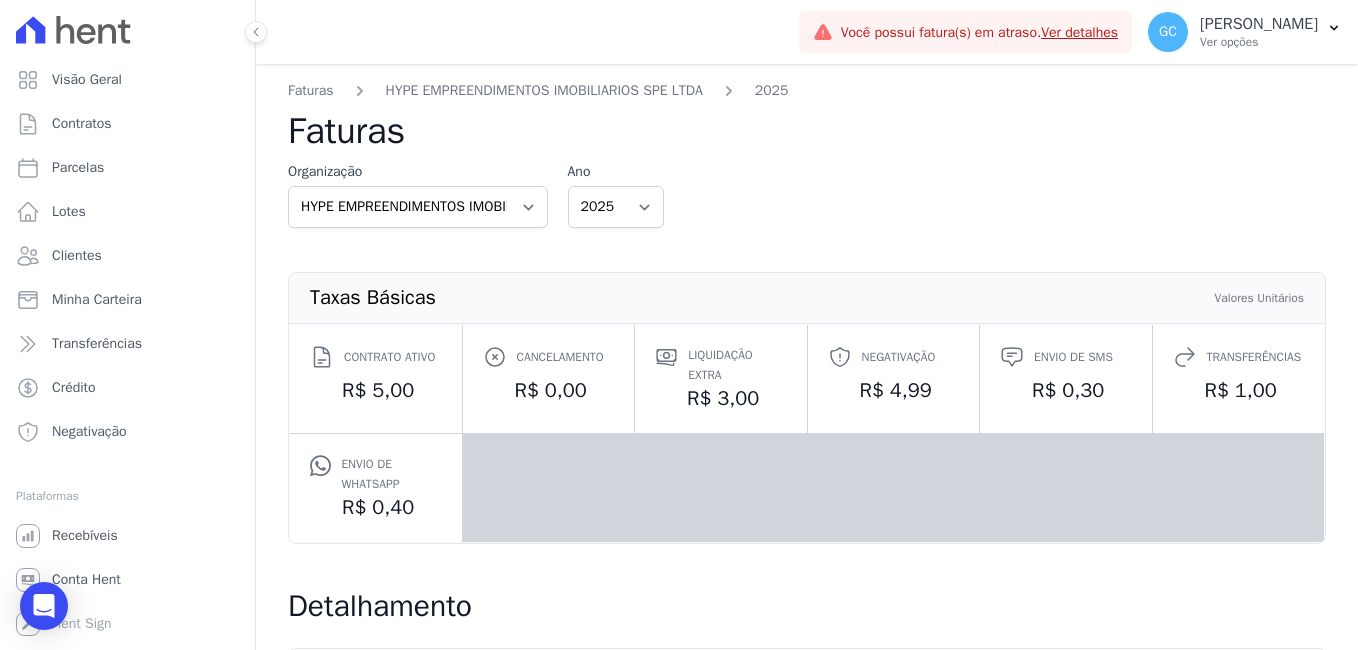 click on "Contrato ativo" at bounding box center [389, 357] 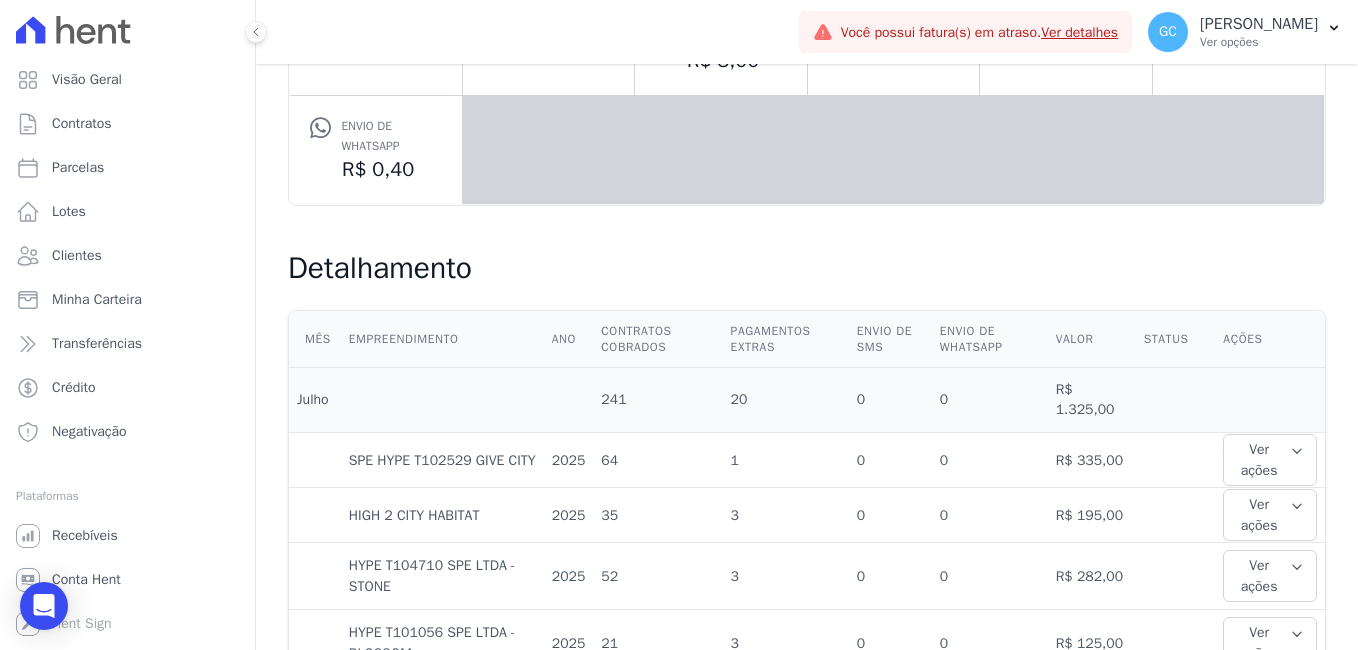 scroll, scrollTop: 293, scrollLeft: 0, axis: vertical 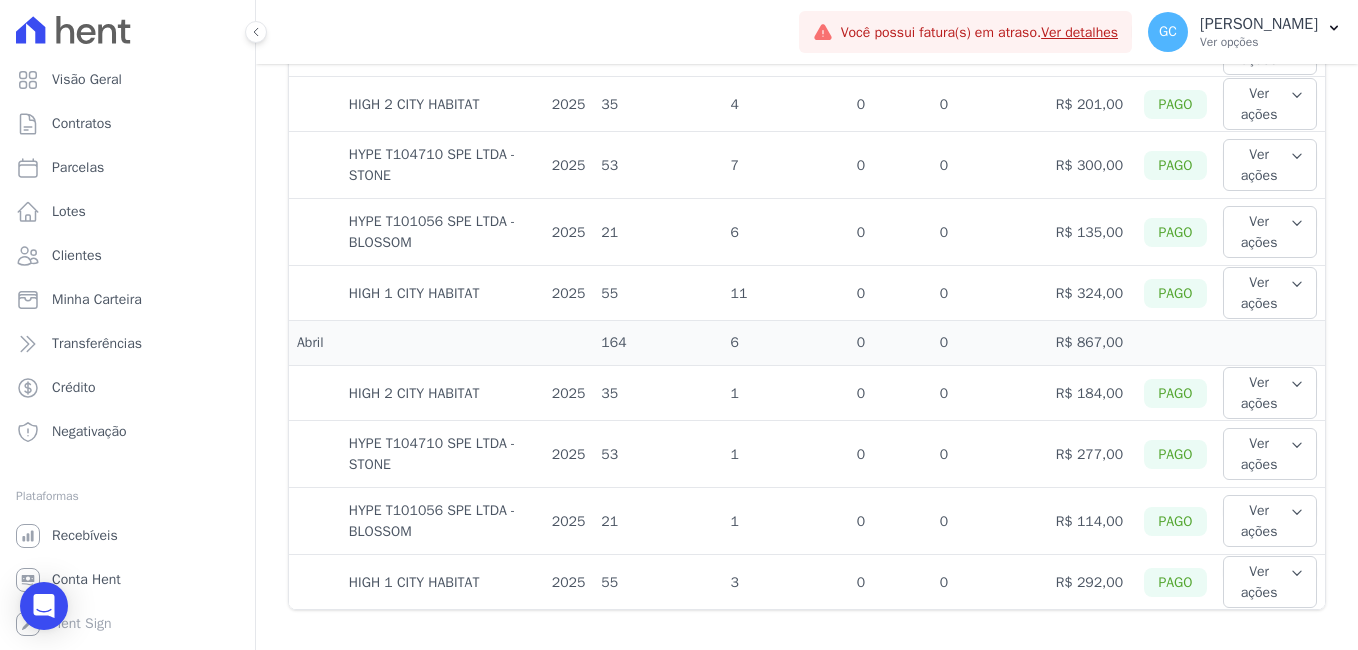 drag, startPoint x: 327, startPoint y: 385, endPoint x: 1133, endPoint y: 651, distance: 848.7591 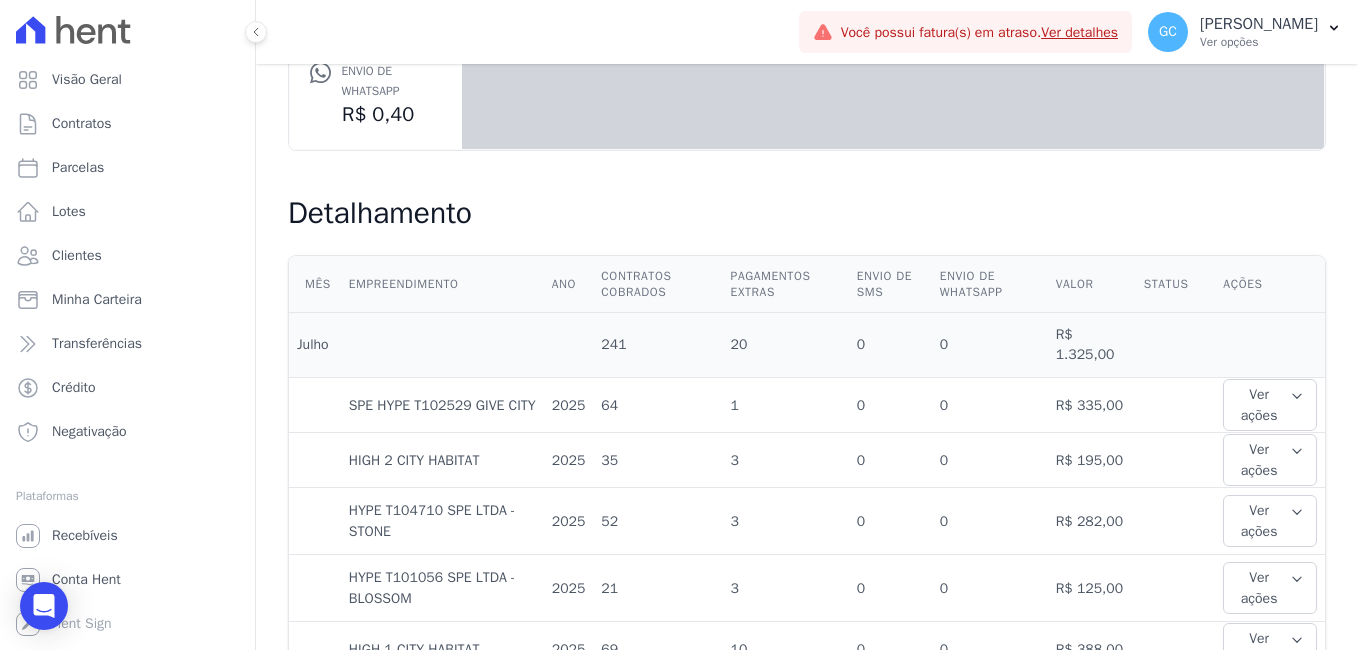 click on "Mês
Empreendimento
Ano
Contratos cobrados
Pagamentos extras
Envio de SMS
Envio de Whatsapp
Valor
Status
Ações
Julho
241
20" at bounding box center [807, 964] 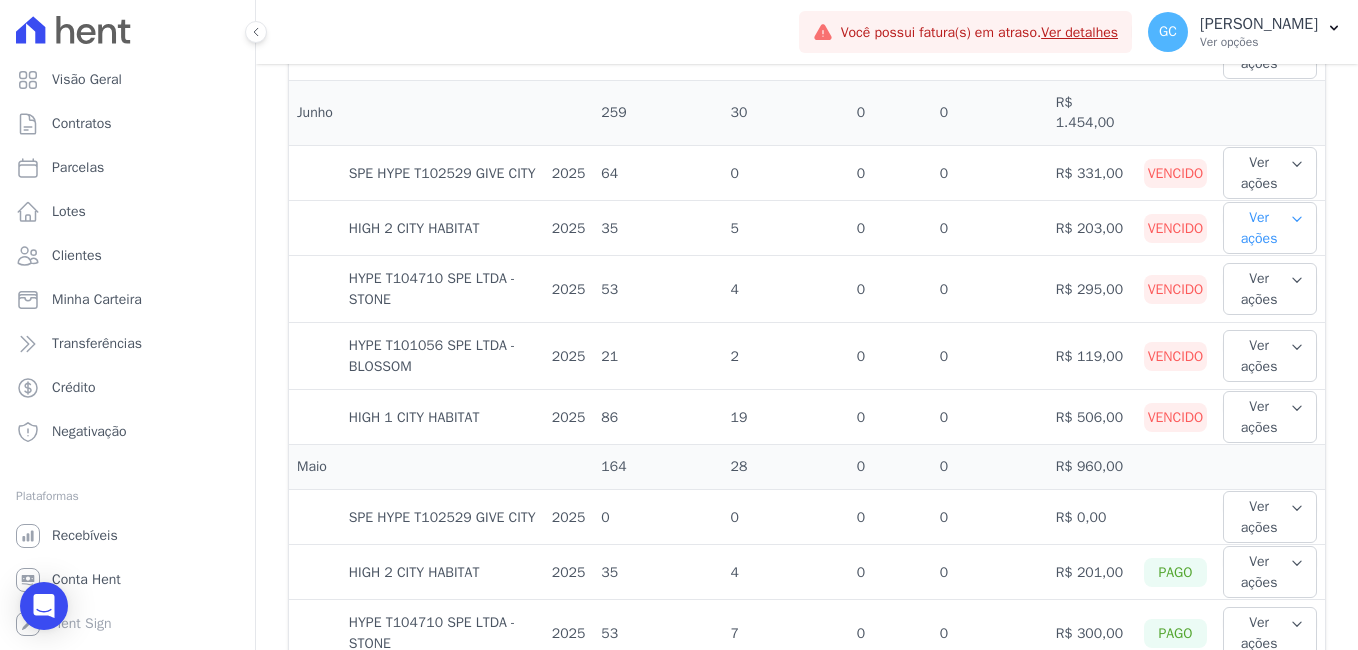scroll, scrollTop: 993, scrollLeft: 0, axis: vertical 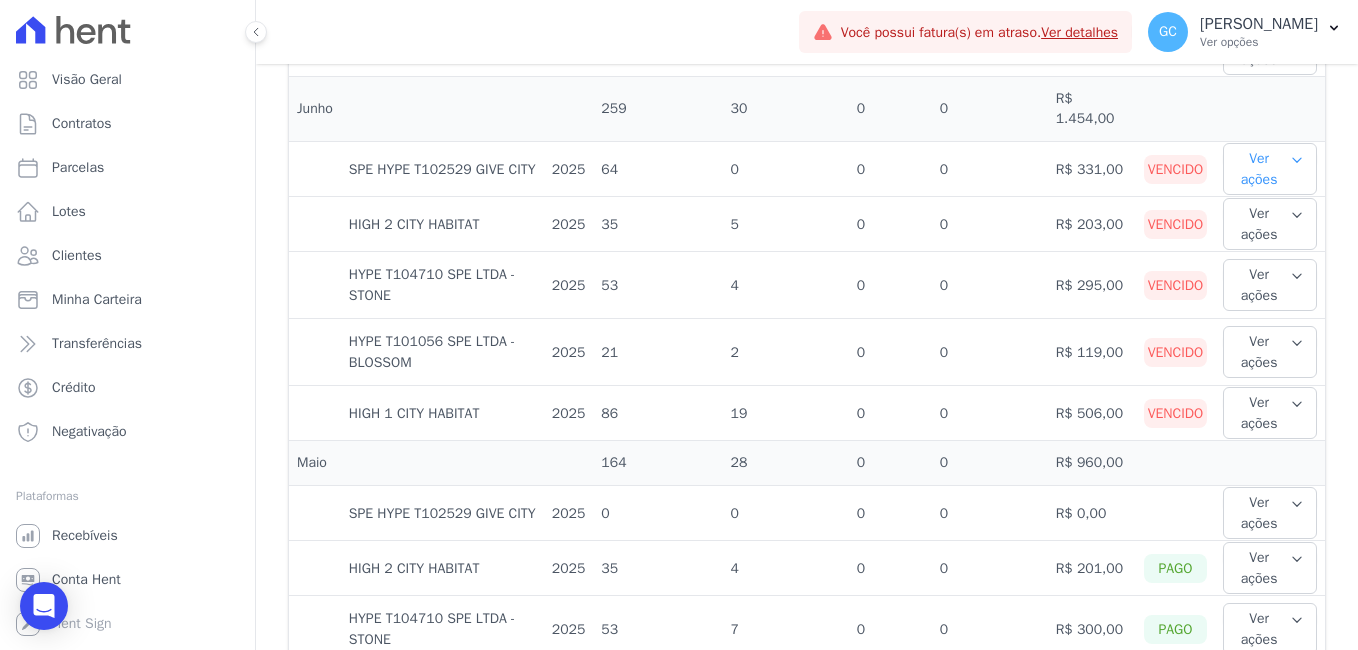 click on "Ver ações" at bounding box center (1270, 169) 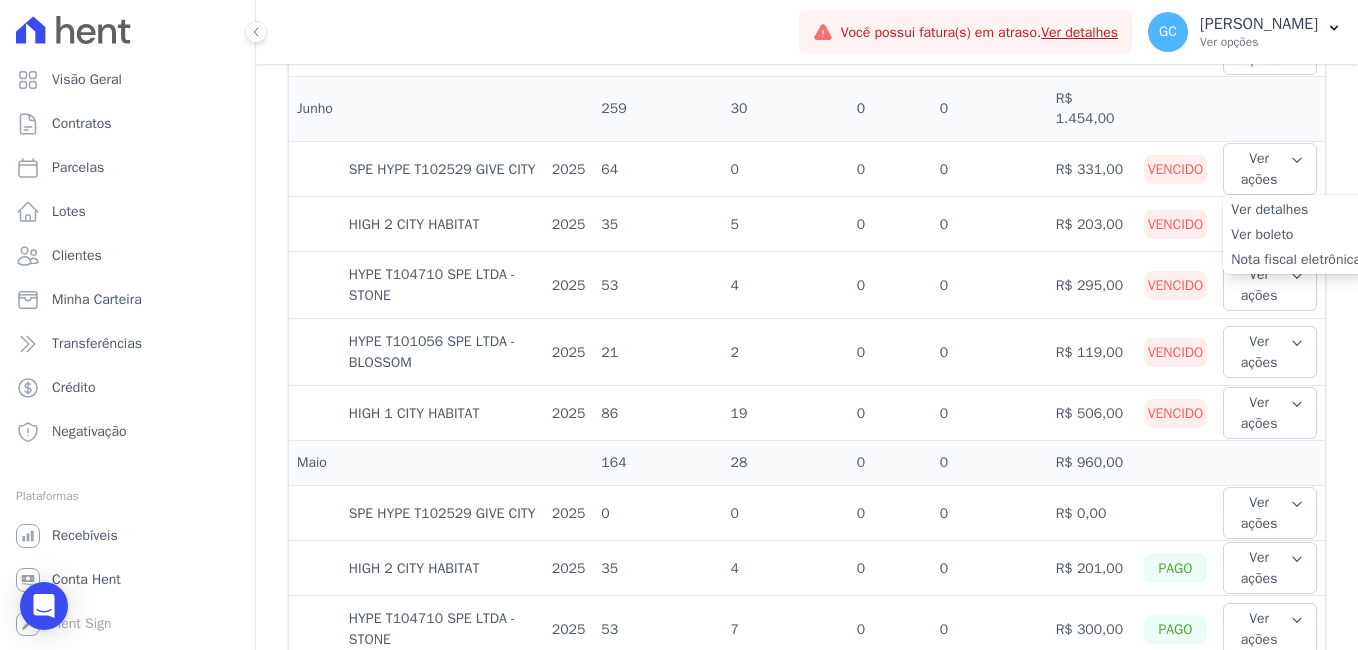 click on "Ver boleto" at bounding box center (1296, 234) 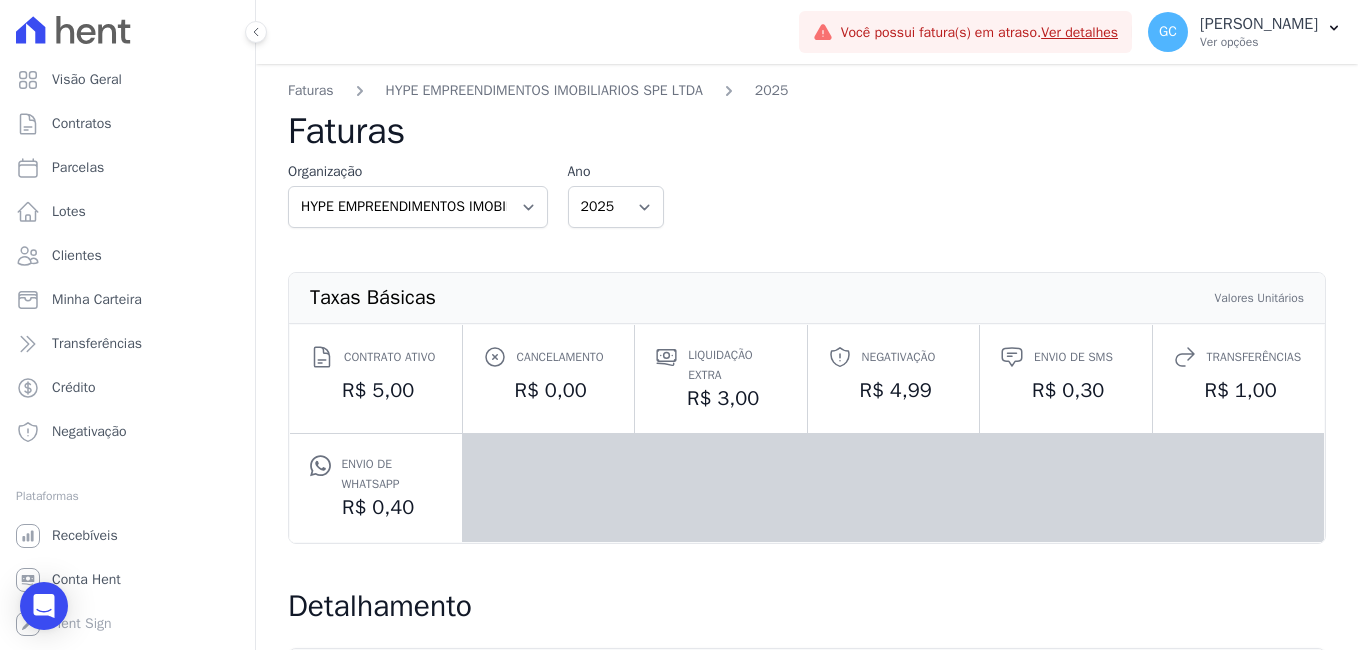 scroll, scrollTop: 0, scrollLeft: 0, axis: both 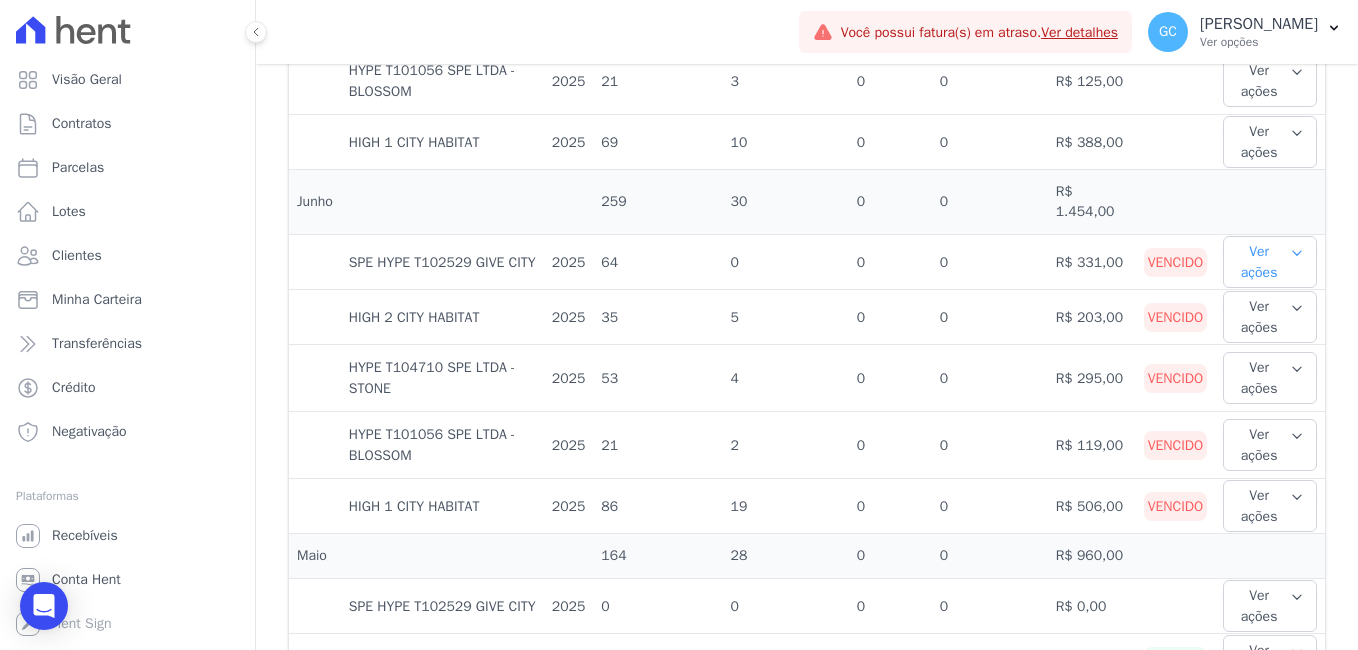 click on "Ver ações" at bounding box center [1270, 262] 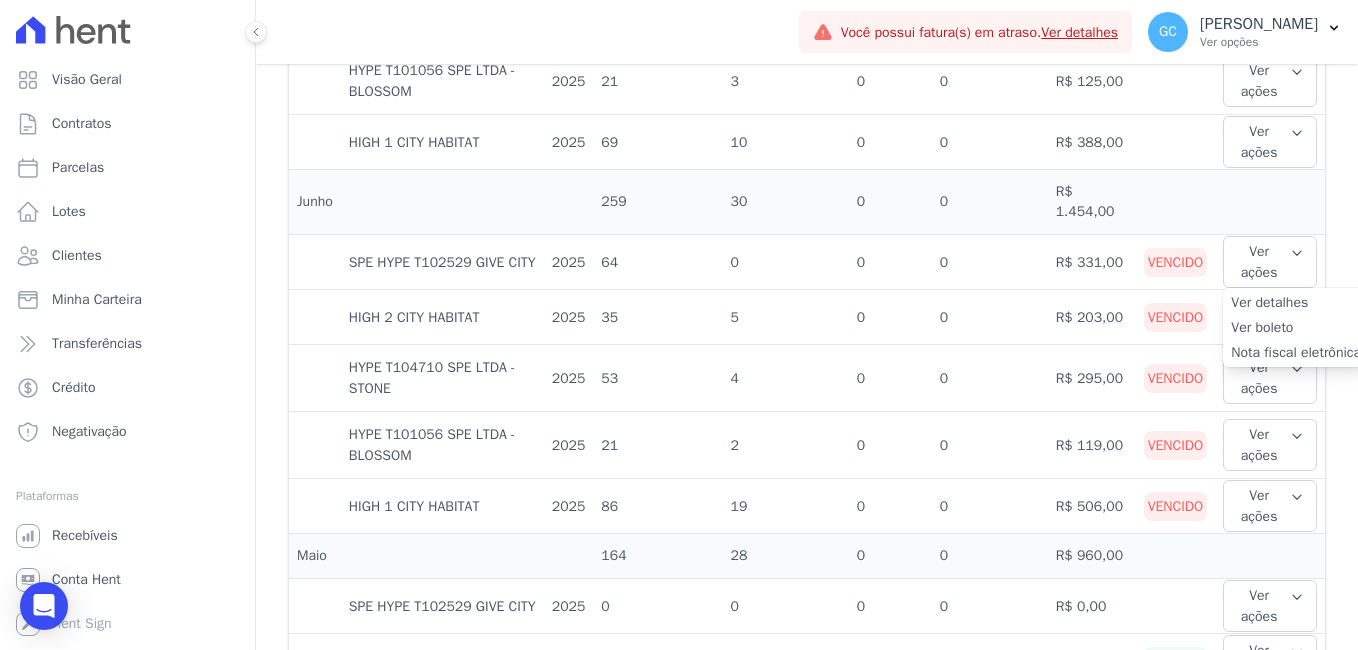 click on "Ver detalhes" at bounding box center (1296, 302) 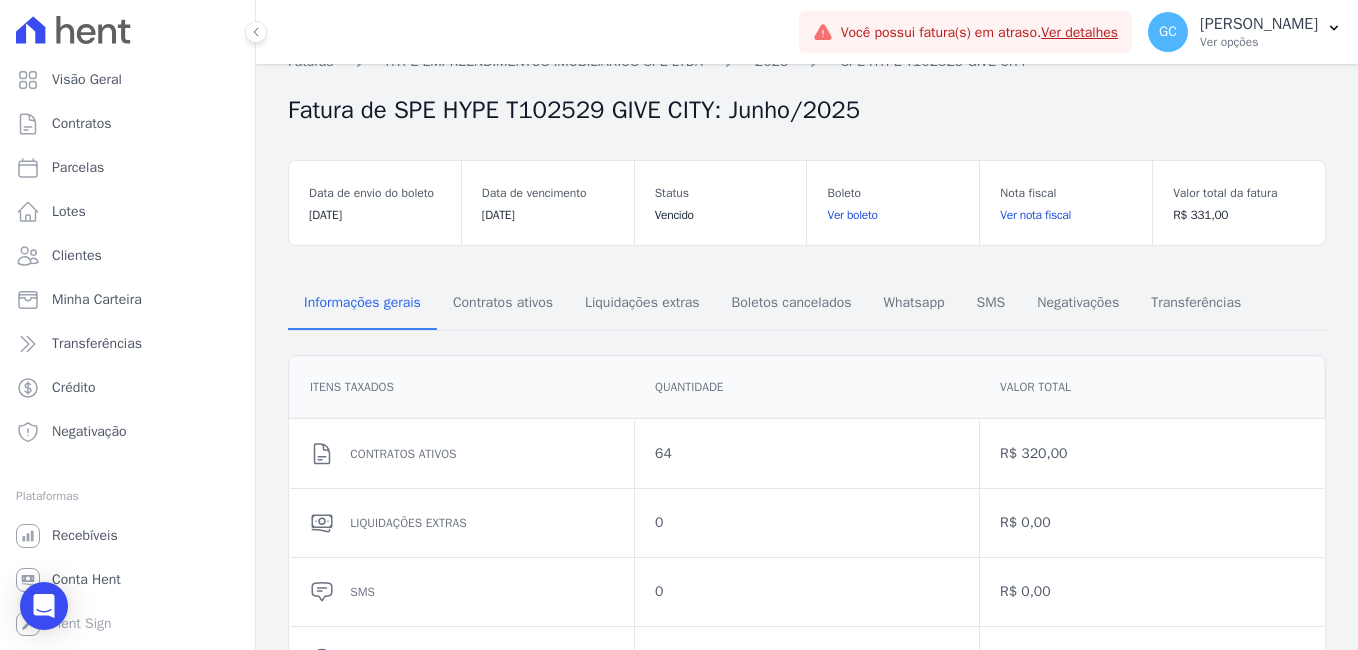 scroll, scrollTop: 0, scrollLeft: 0, axis: both 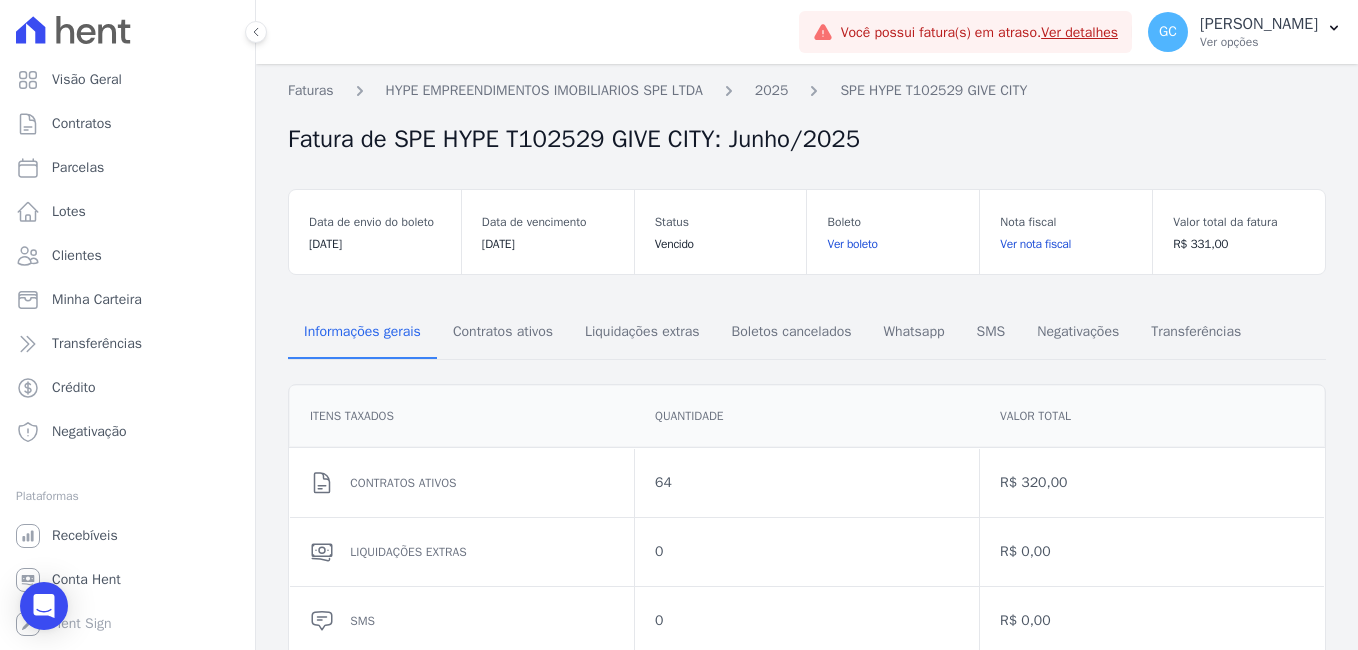 click on "Ver boleto" at bounding box center (893, 244) 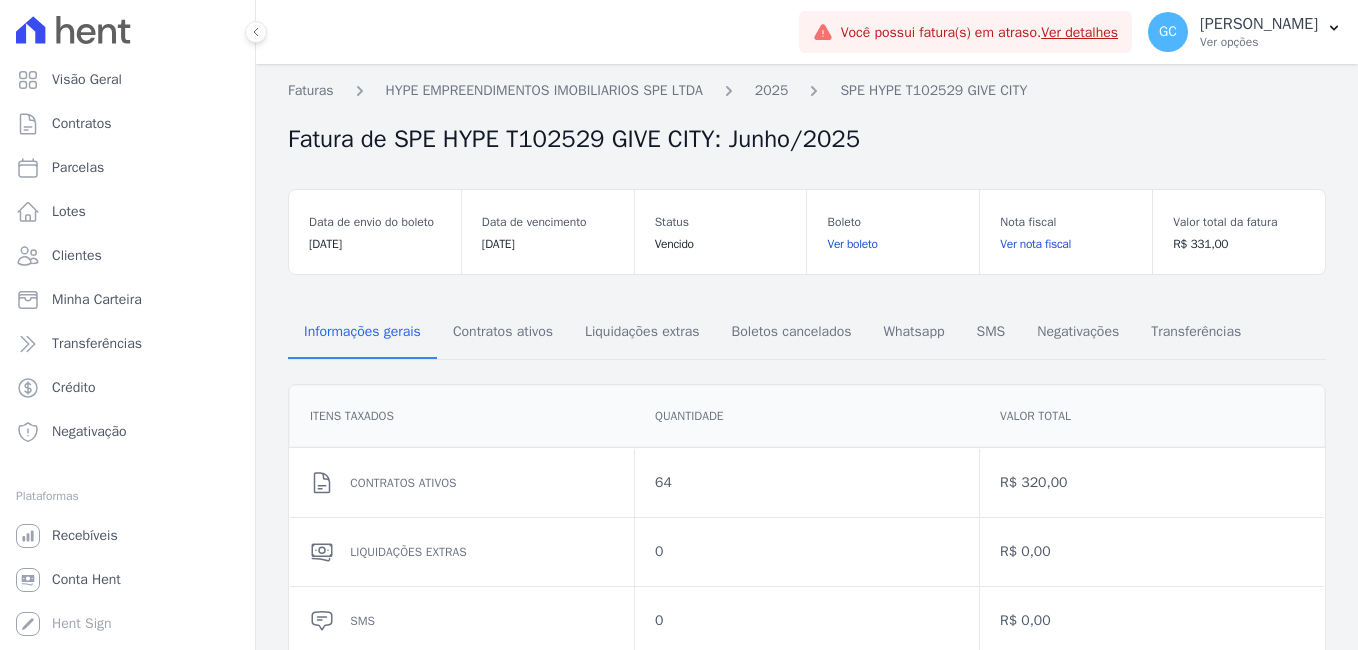 scroll, scrollTop: 0, scrollLeft: 0, axis: both 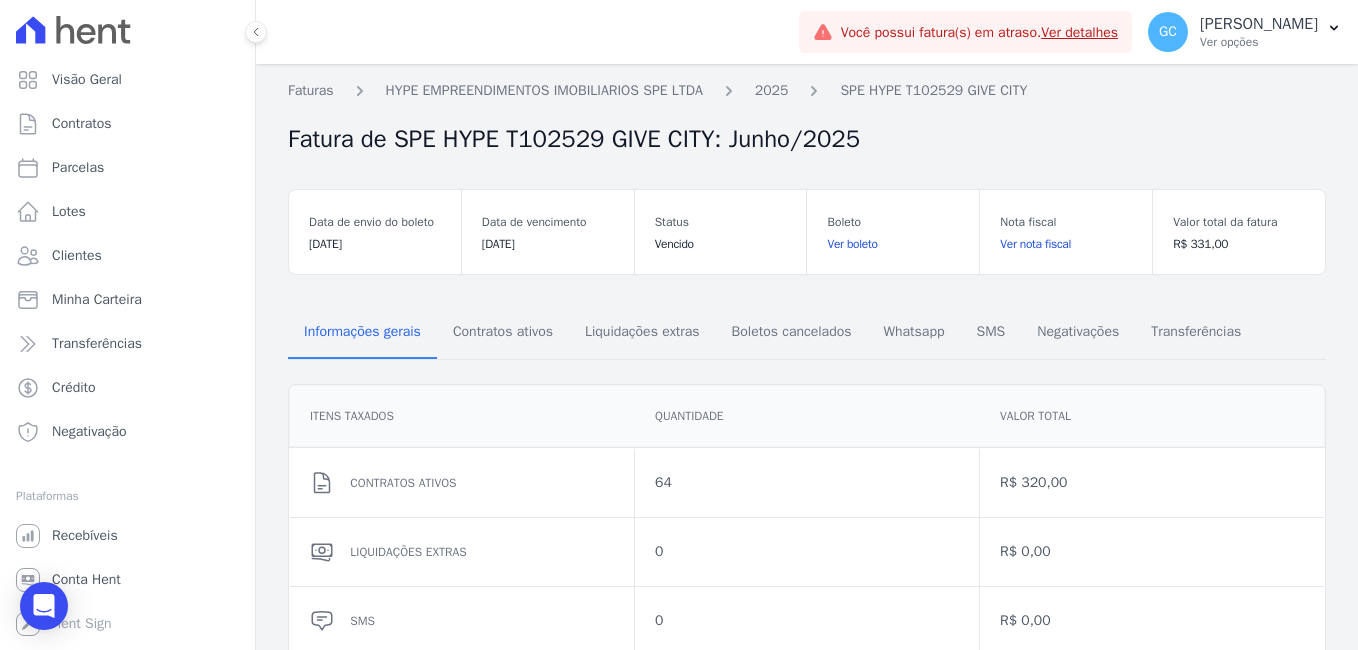 click on "Ver nota fiscal" at bounding box center [1066, 244] 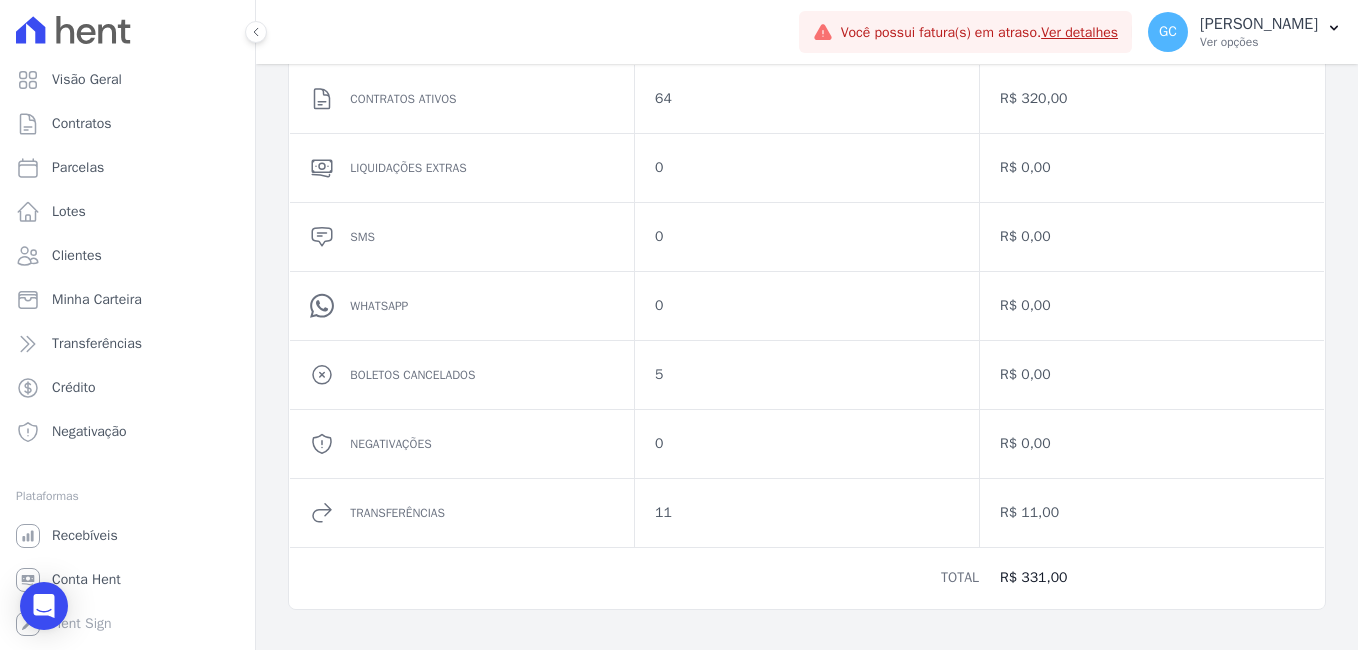 scroll, scrollTop: 0, scrollLeft: 0, axis: both 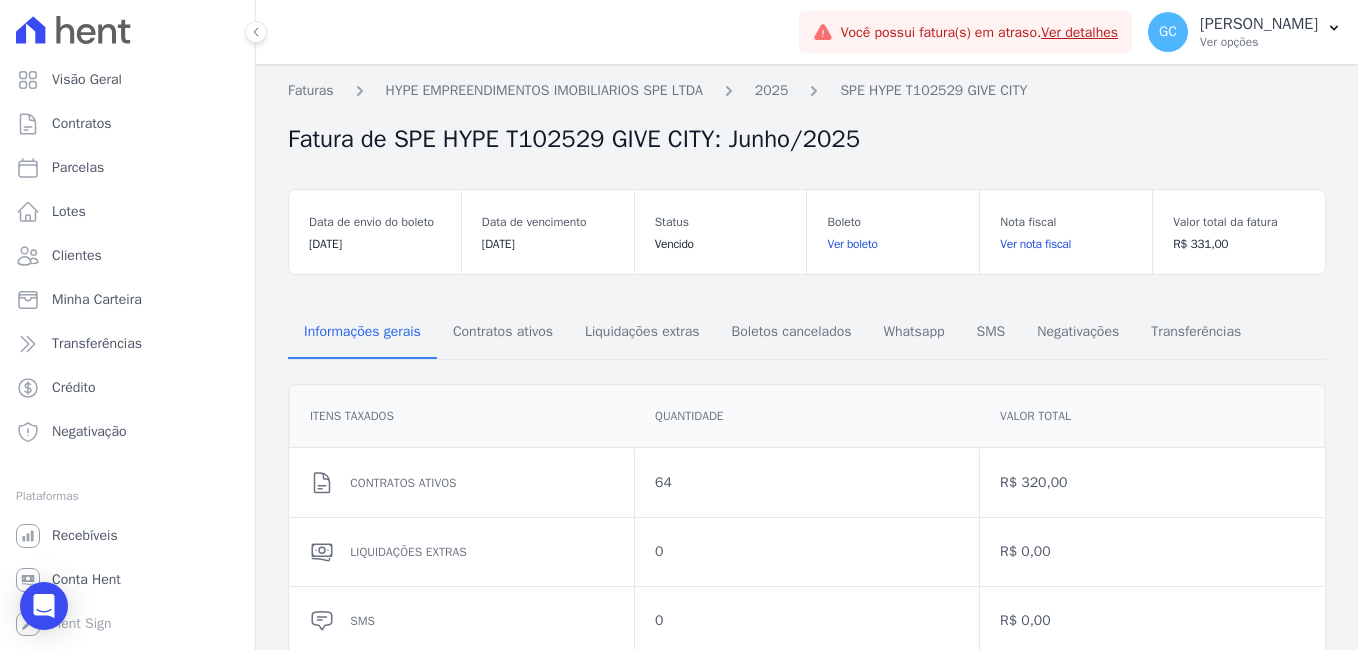 click on "Informações gerais
Contratos ativos
Liquidações extras
Boletos cancelados
Whatsapp
SMS
Negativações
Transferências" at bounding box center (807, 333) 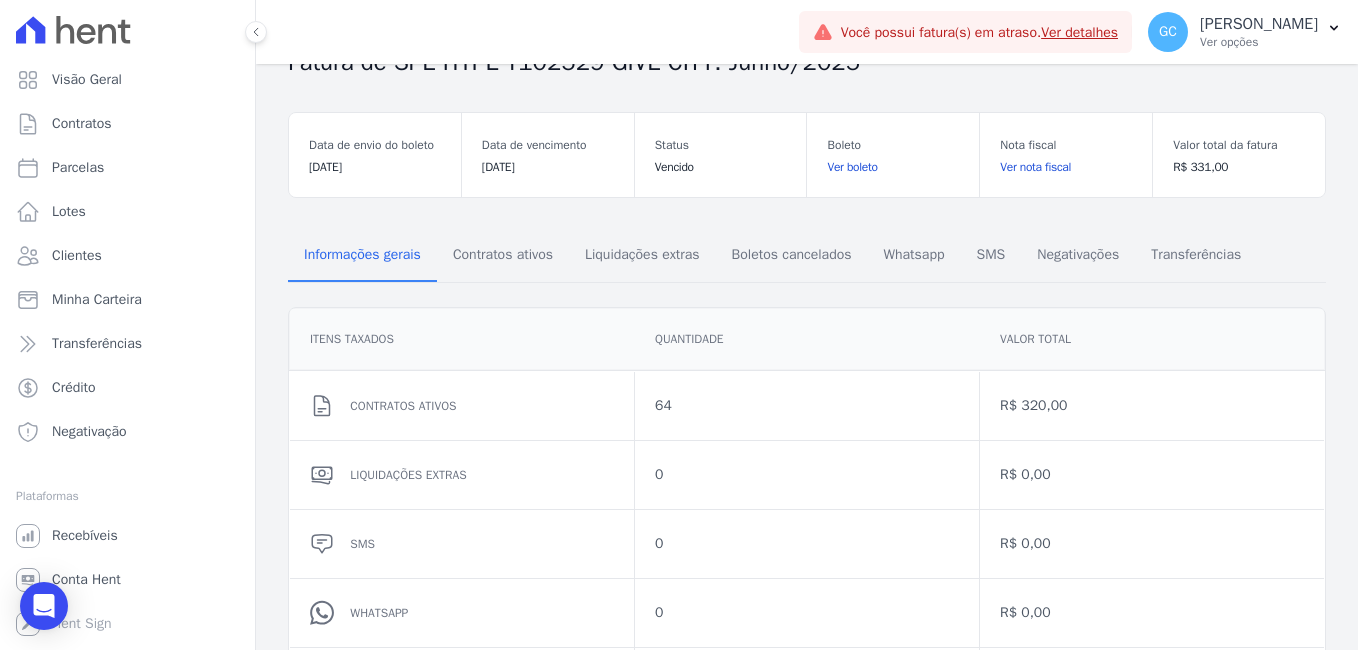 scroll, scrollTop: 384, scrollLeft: 0, axis: vertical 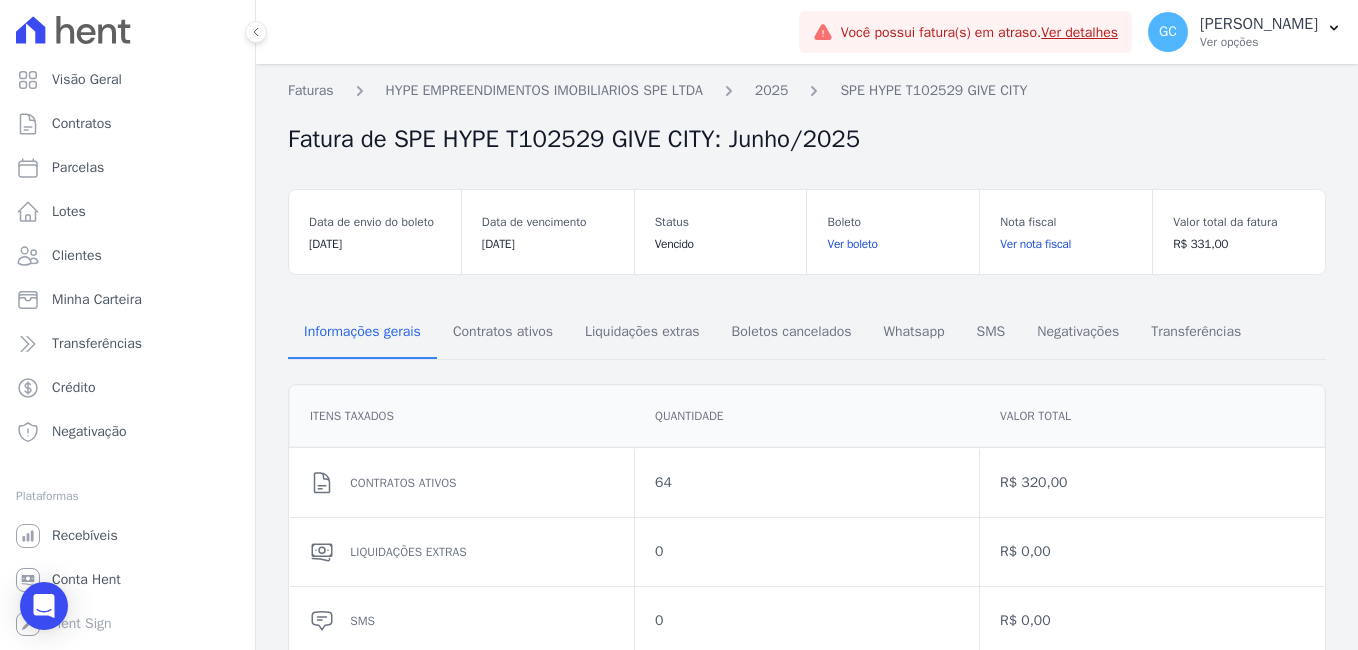 drag, startPoint x: 1312, startPoint y: 624, endPoint x: 281, endPoint y: 397, distance: 1055.6941 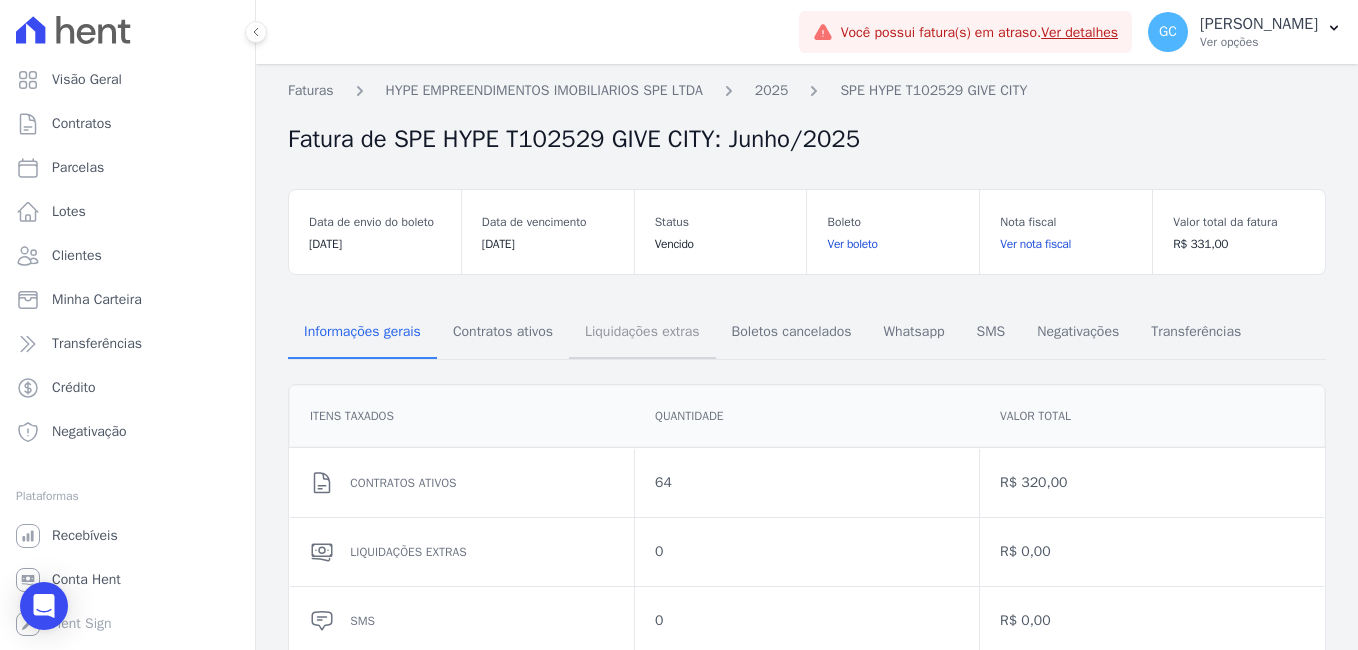 click on "Liquidações extras" at bounding box center [642, 333] 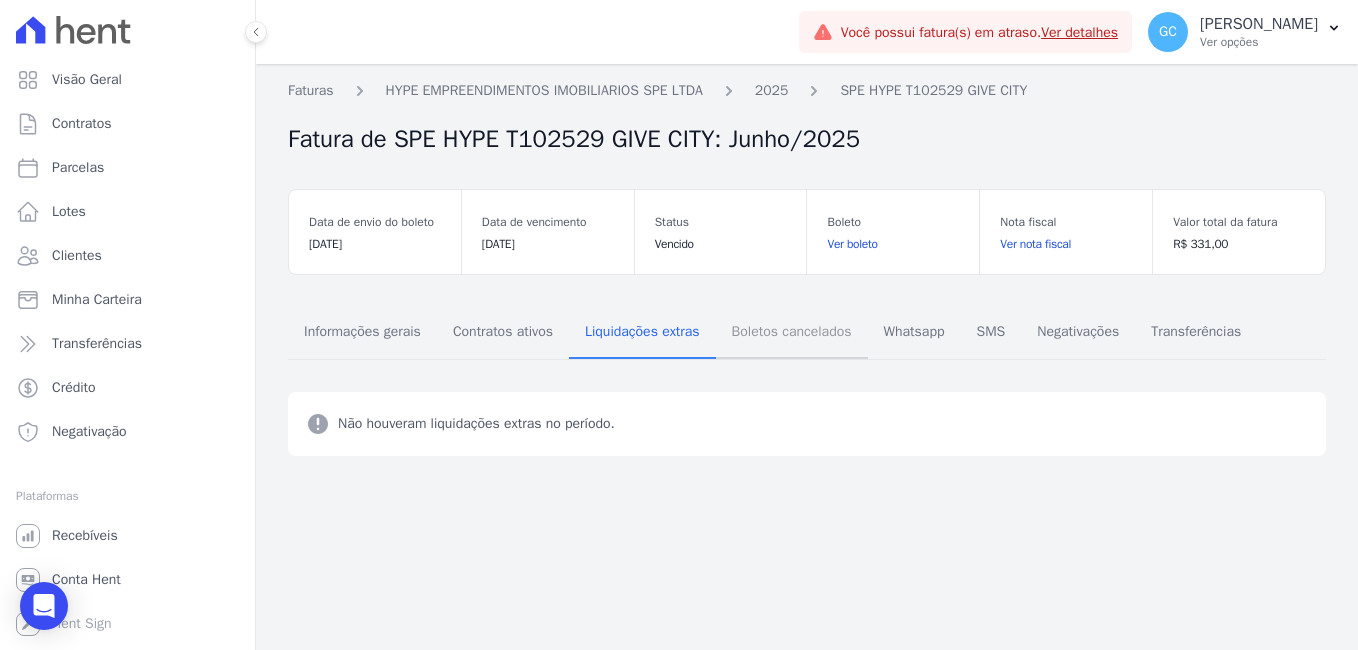 drag, startPoint x: 766, startPoint y: 327, endPoint x: 935, endPoint y: 339, distance: 169.4255 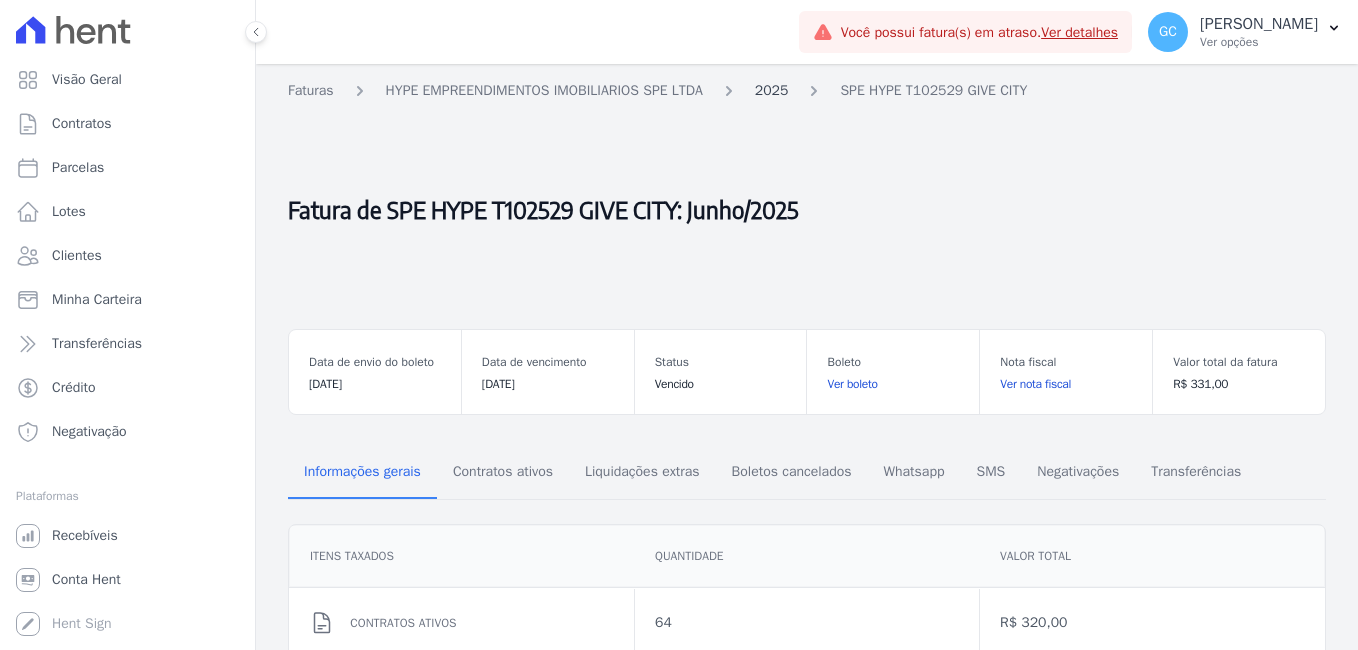 click on "2025" at bounding box center [772, 90] 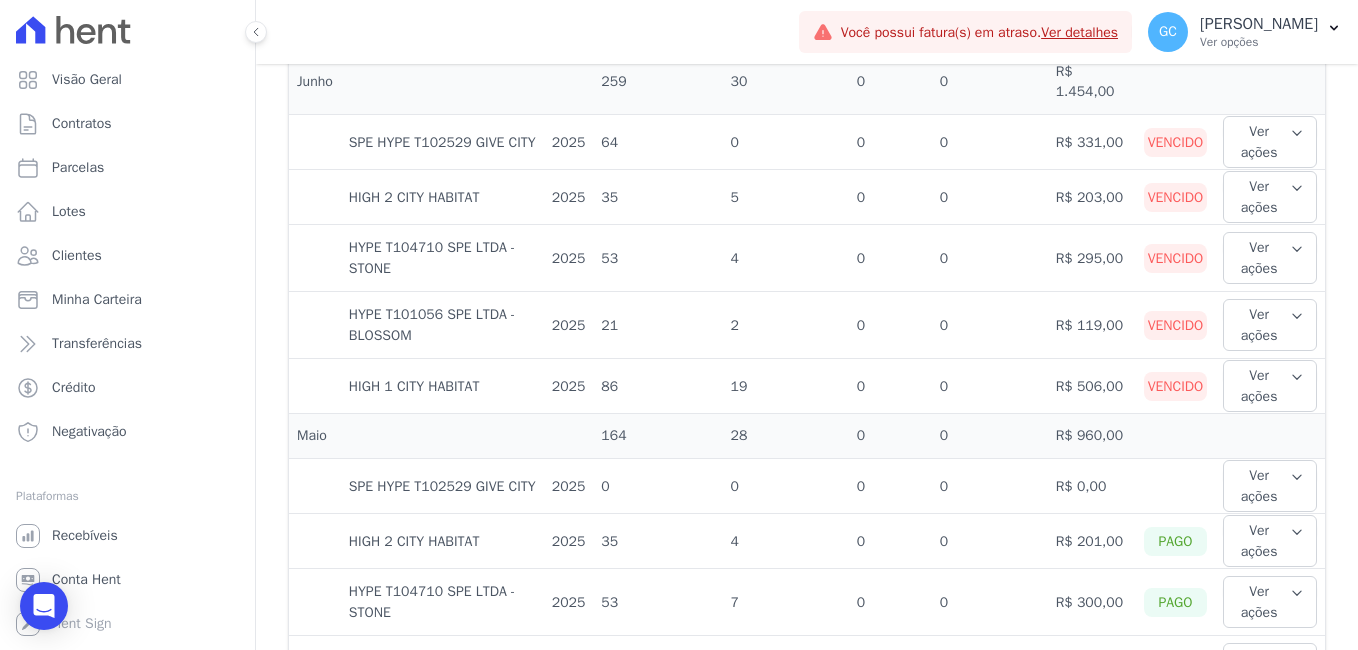 scroll, scrollTop: 1200, scrollLeft: 0, axis: vertical 